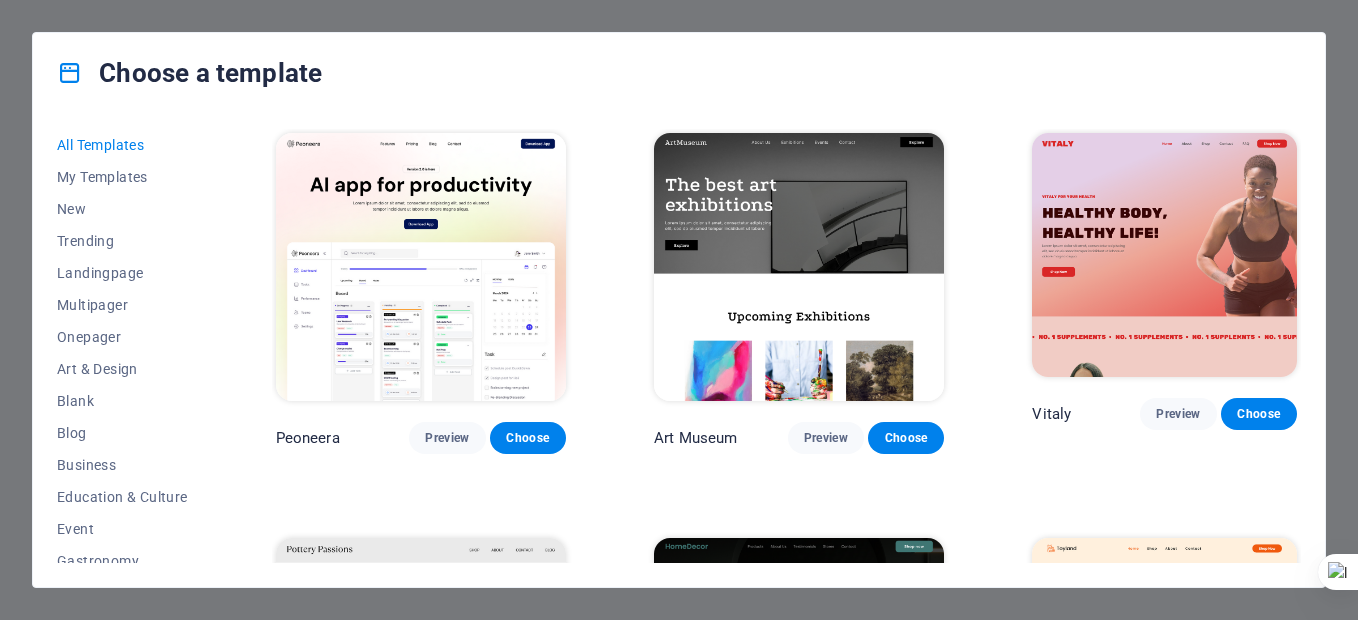 scroll, scrollTop: 0, scrollLeft: 0, axis: both 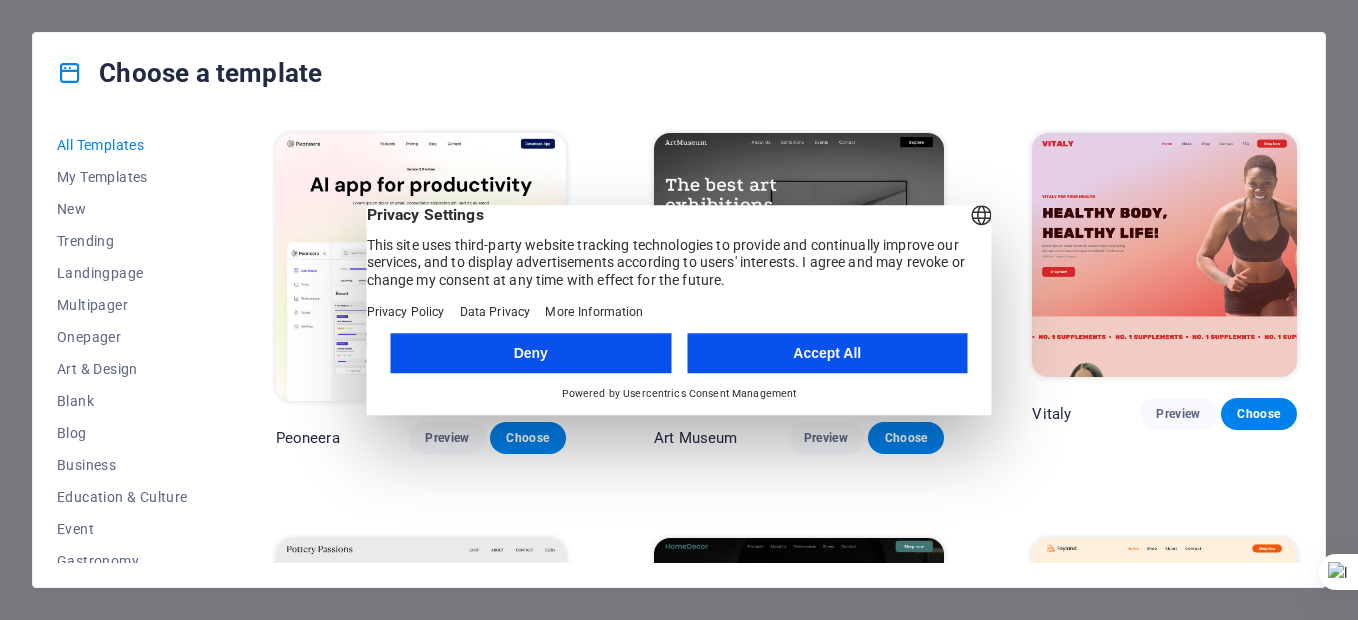click on "Accept All" at bounding box center [827, 353] 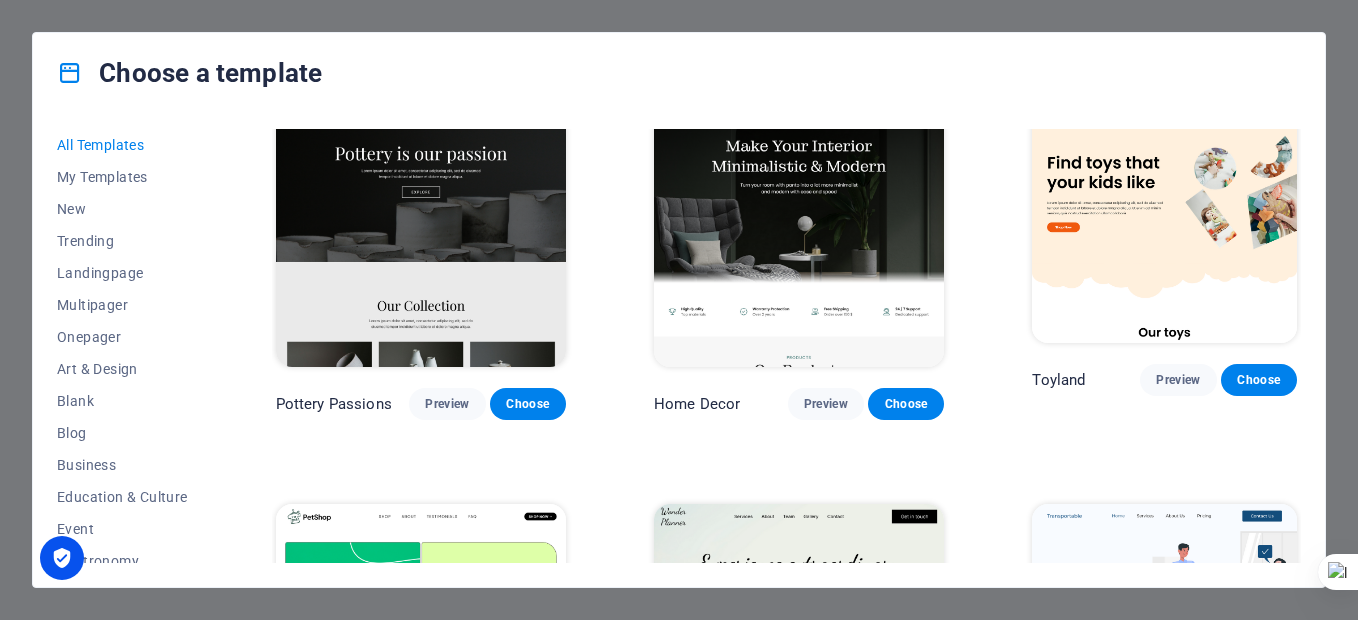 scroll, scrollTop: 459, scrollLeft: 0, axis: vertical 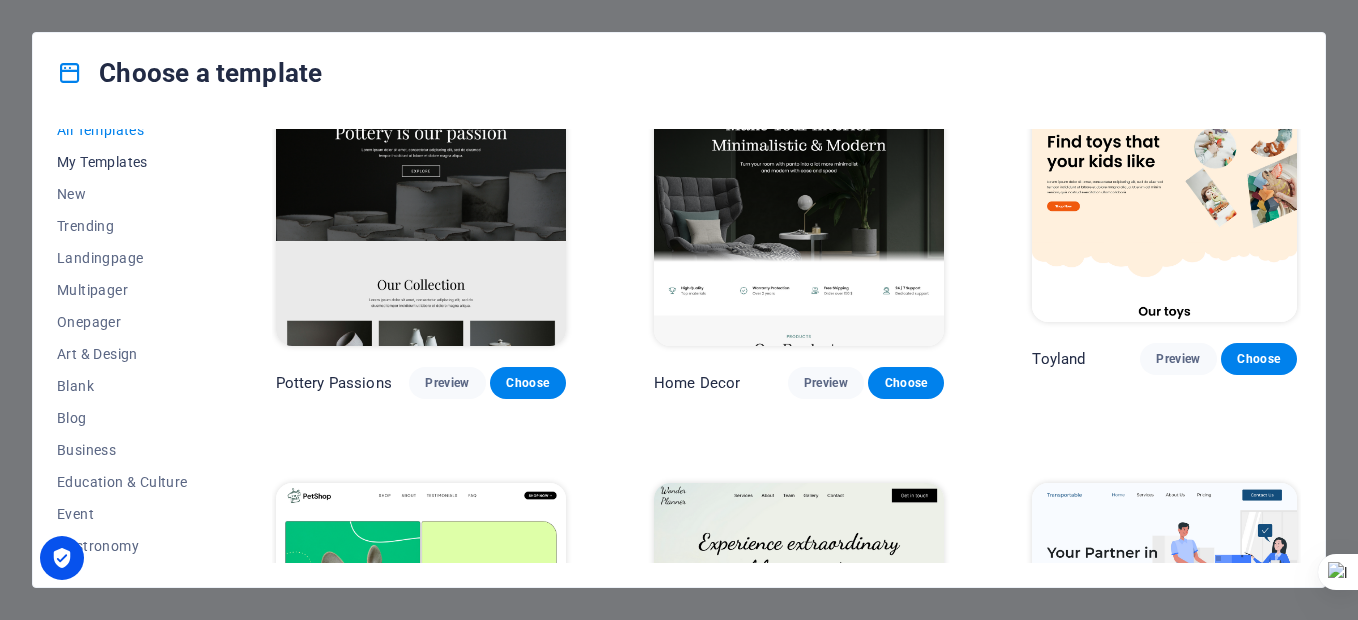 click on "My Templates" at bounding box center (122, 162) 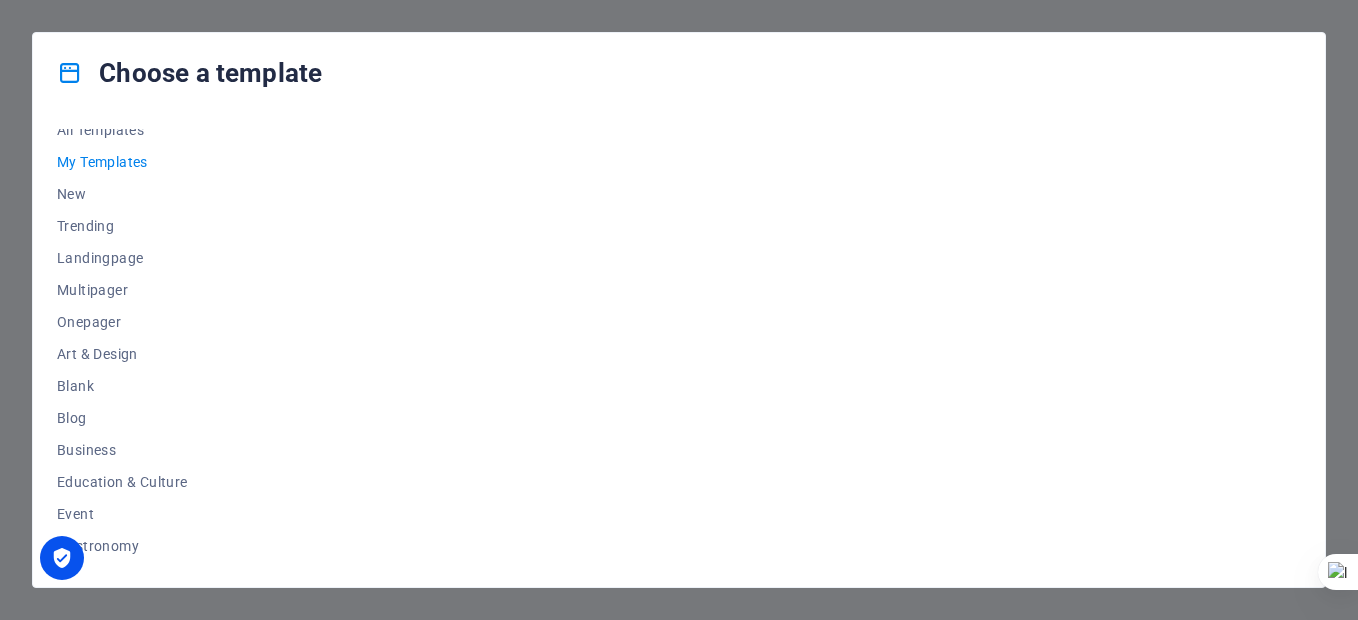 scroll, scrollTop: 0, scrollLeft: 0, axis: both 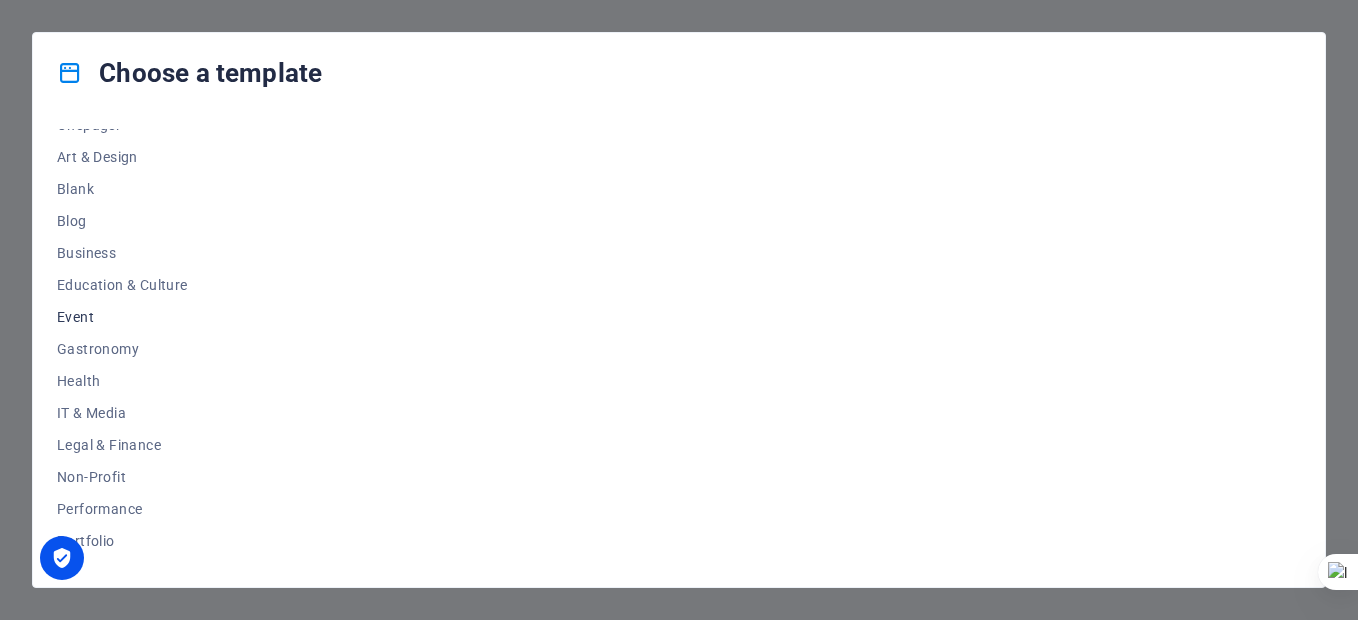 click on "Event" at bounding box center (122, 317) 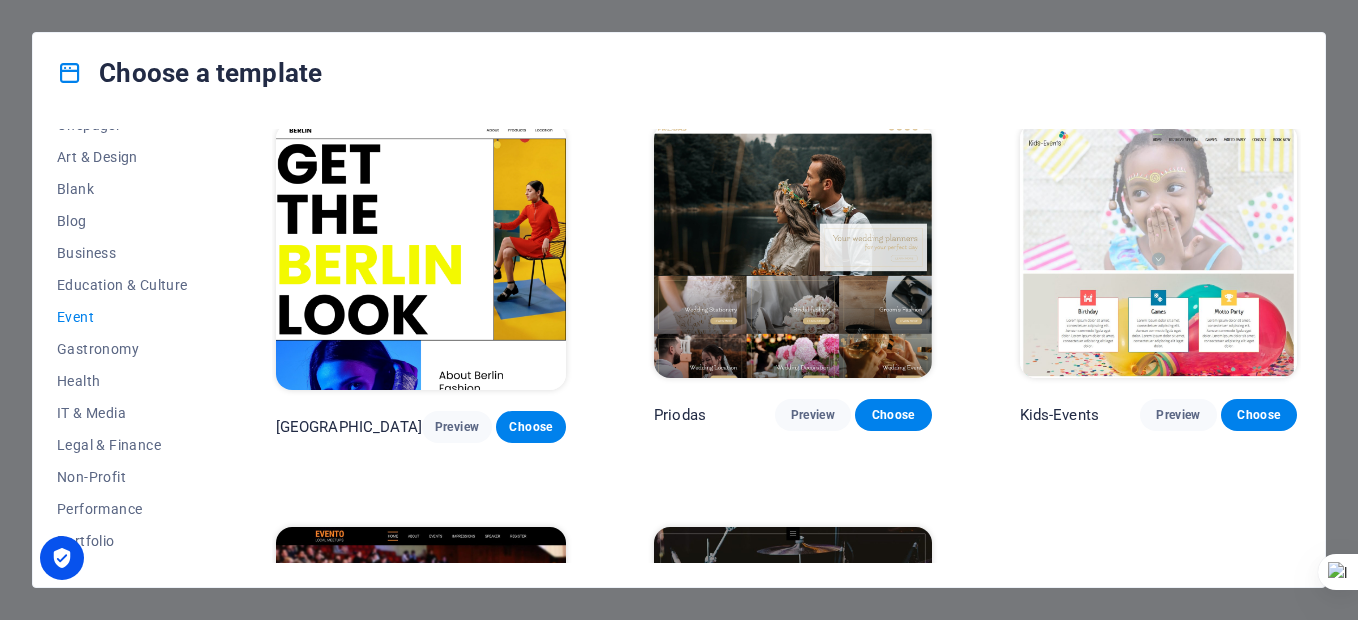 scroll, scrollTop: 426, scrollLeft: 0, axis: vertical 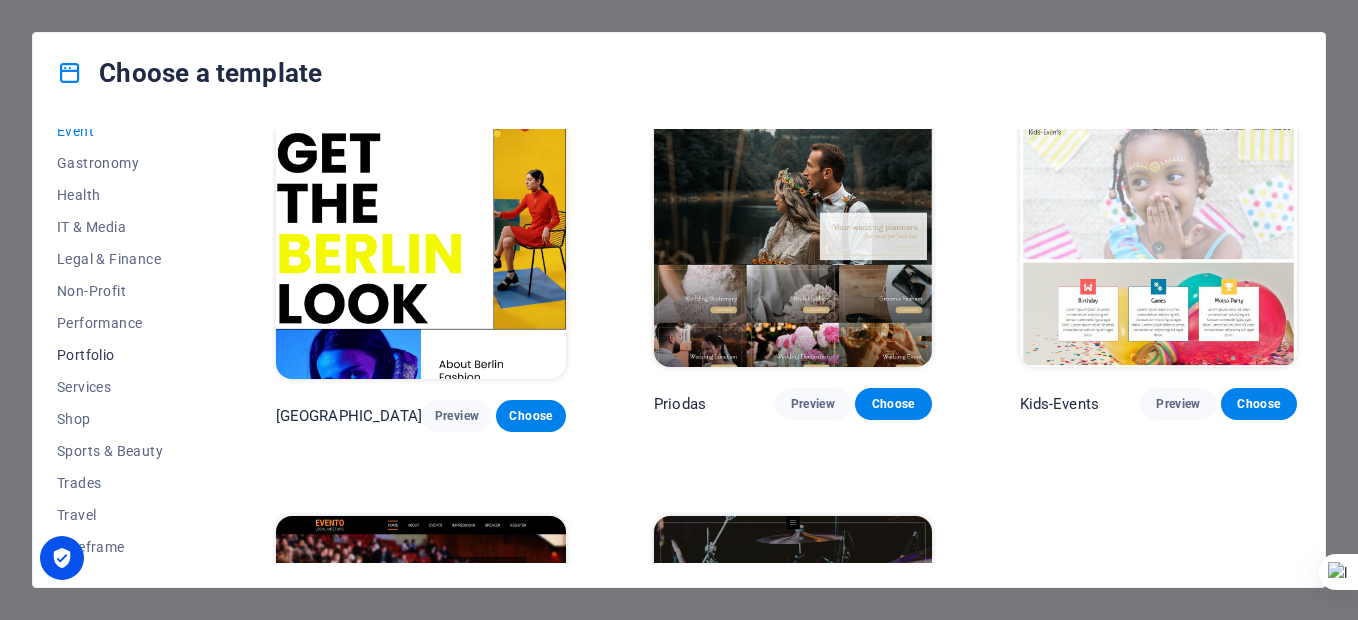 click on "Portfolio" at bounding box center (122, 355) 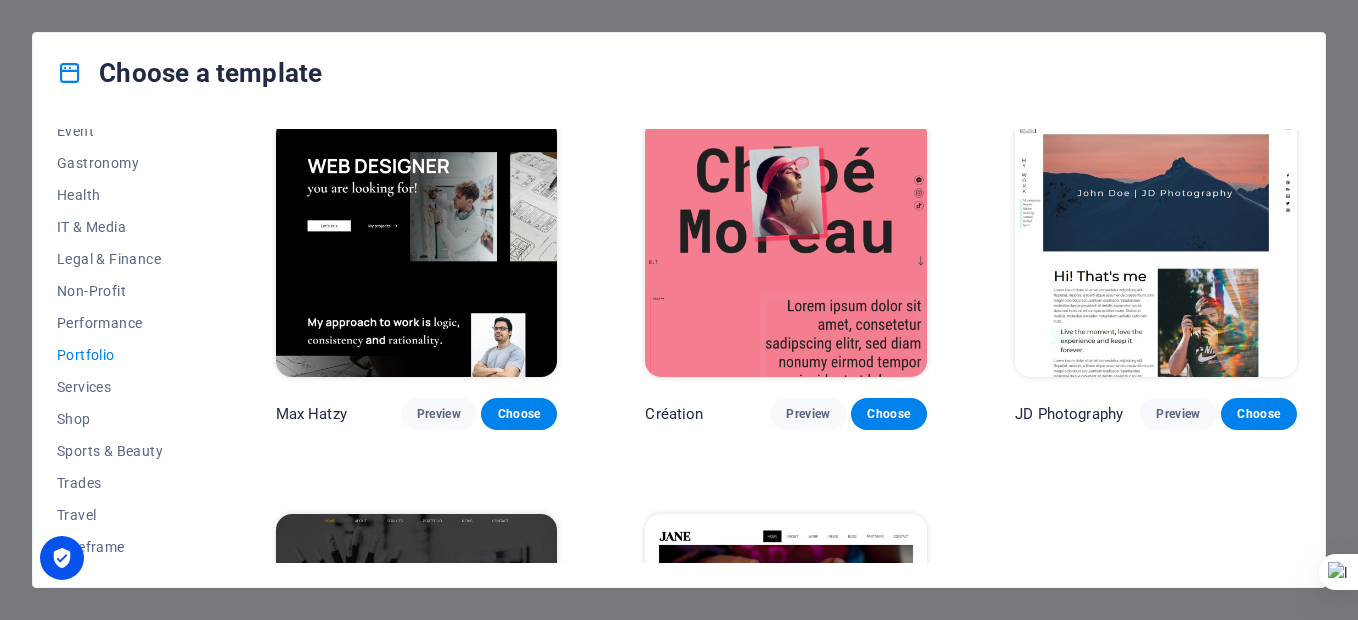 scroll, scrollTop: 319, scrollLeft: 0, axis: vertical 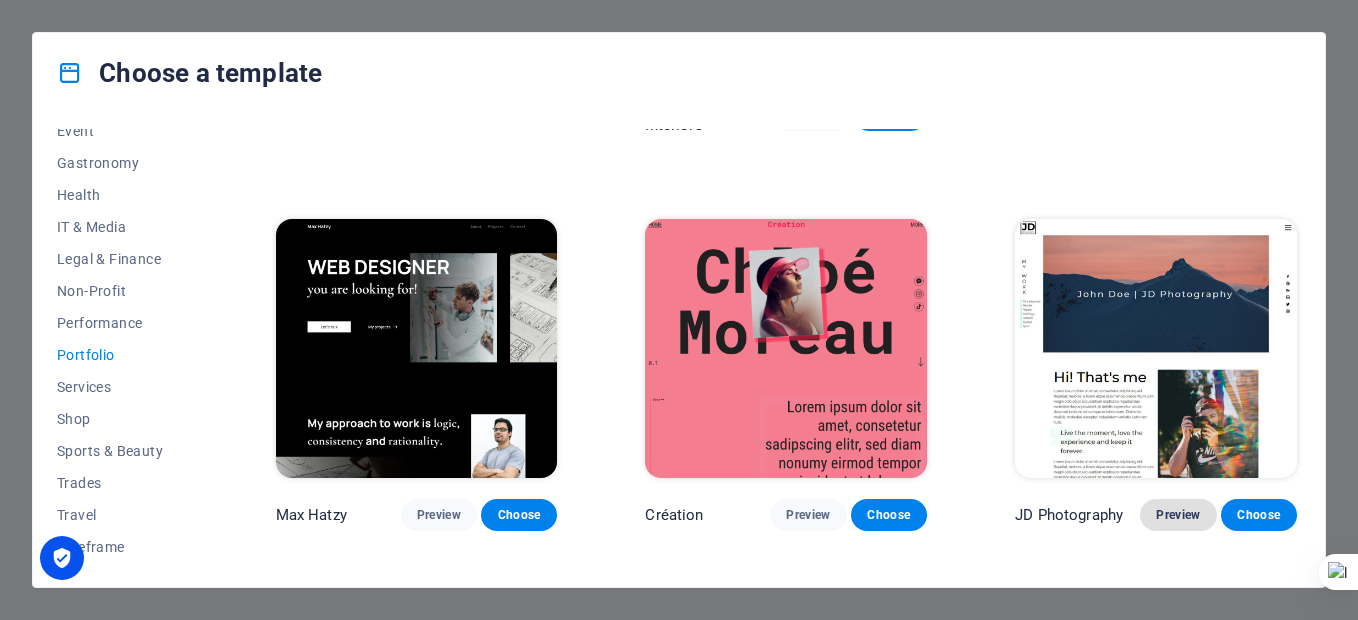 click on "Preview" at bounding box center [1178, 515] 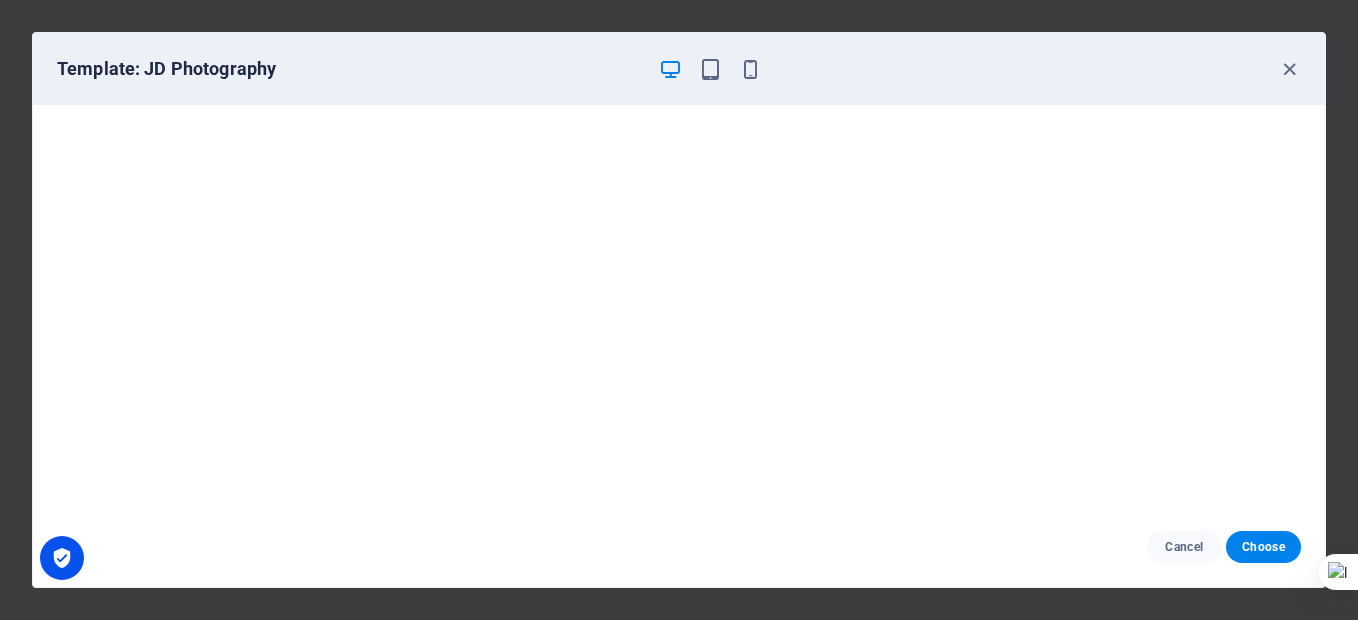 scroll, scrollTop: 0, scrollLeft: 0, axis: both 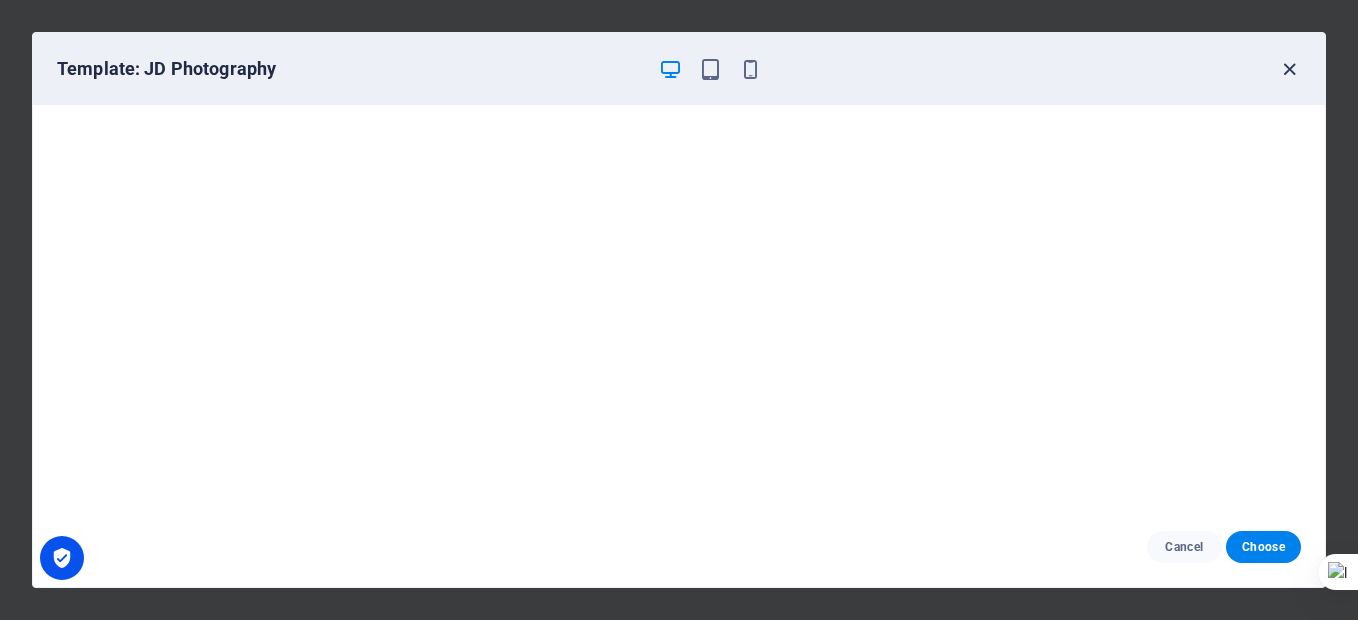 click at bounding box center [1289, 69] 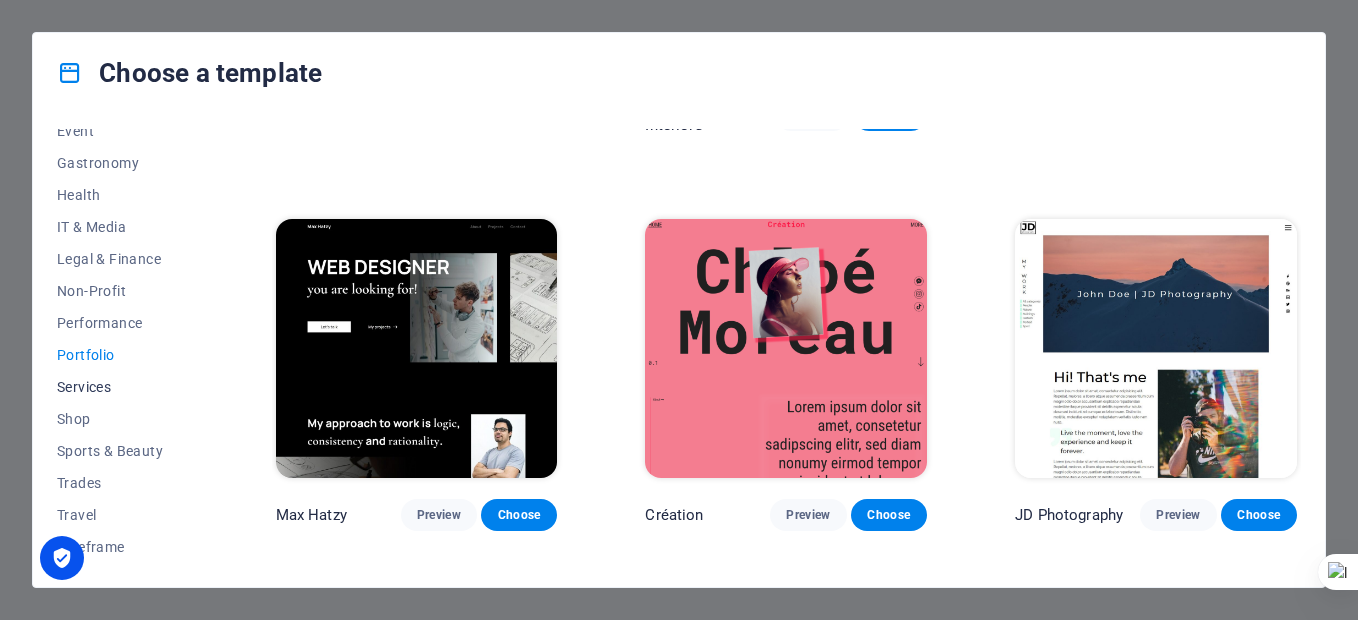 click on "Services" at bounding box center [122, 387] 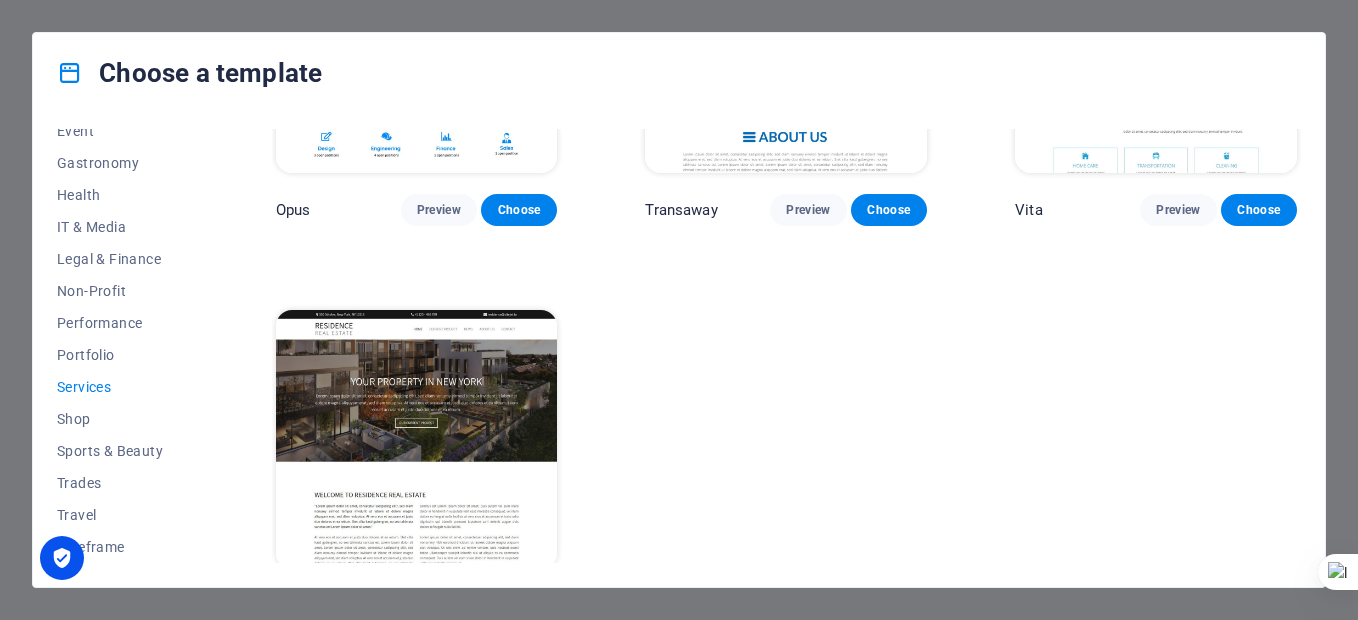 scroll, scrollTop: 2263, scrollLeft: 0, axis: vertical 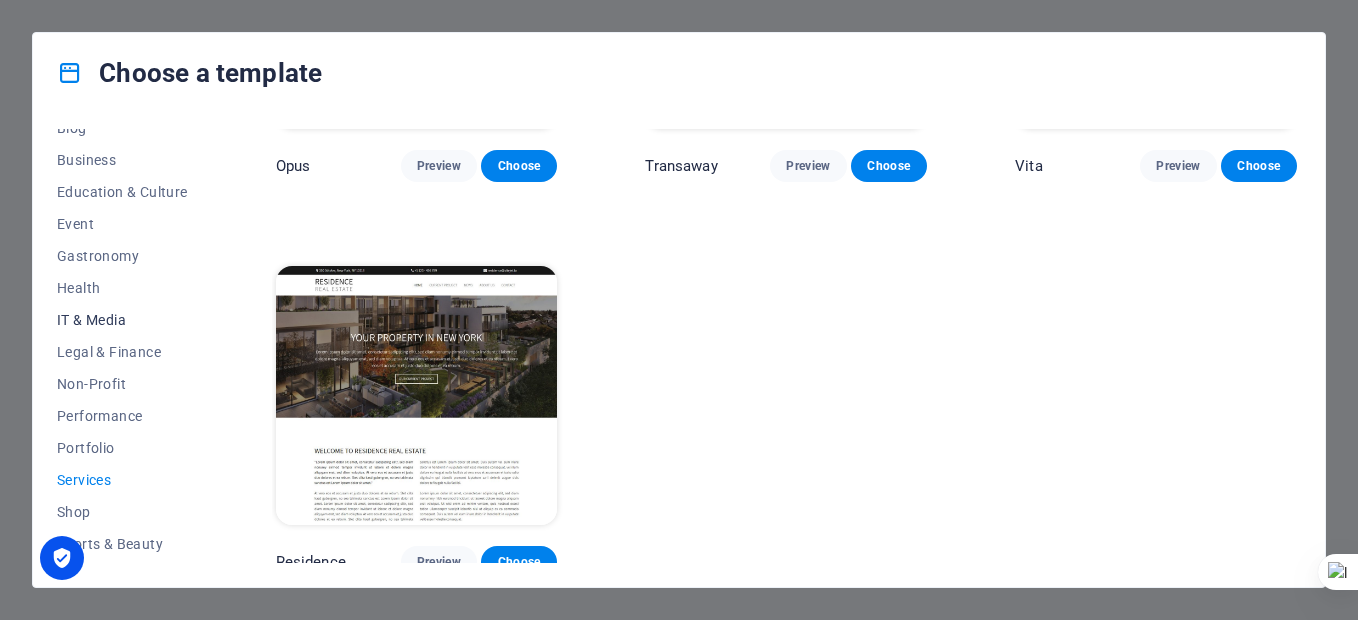 click on "IT & Media" at bounding box center [122, 320] 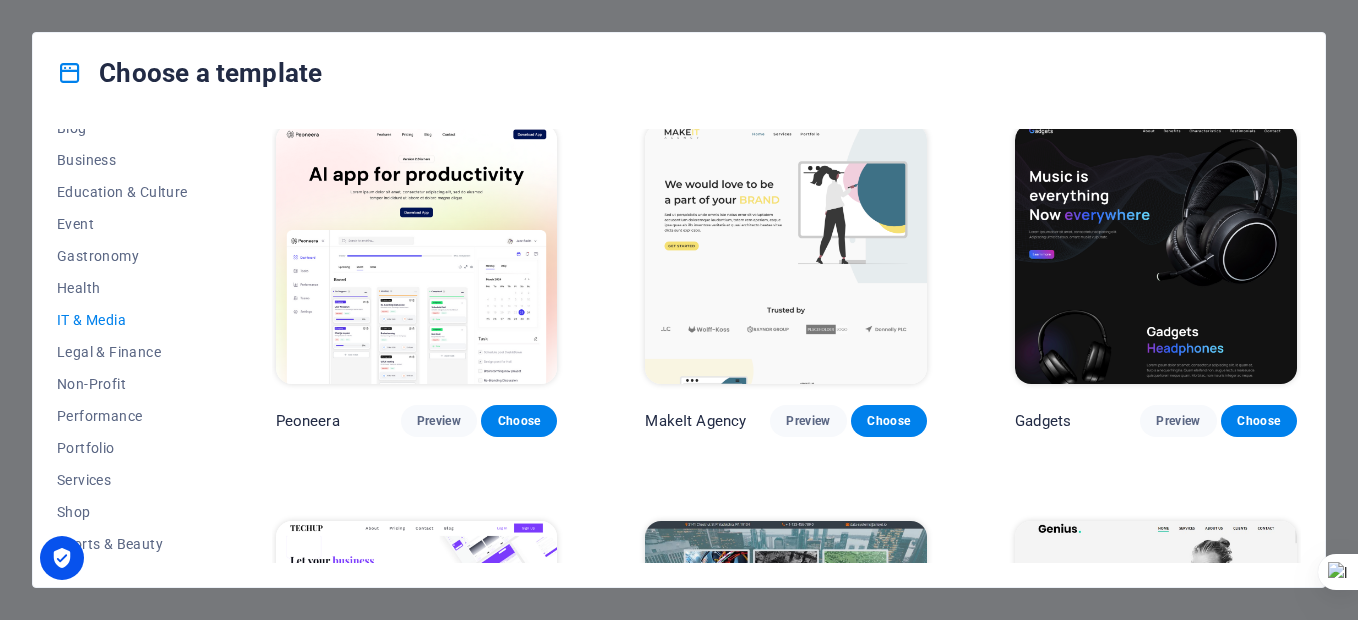 scroll, scrollTop: 0, scrollLeft: 0, axis: both 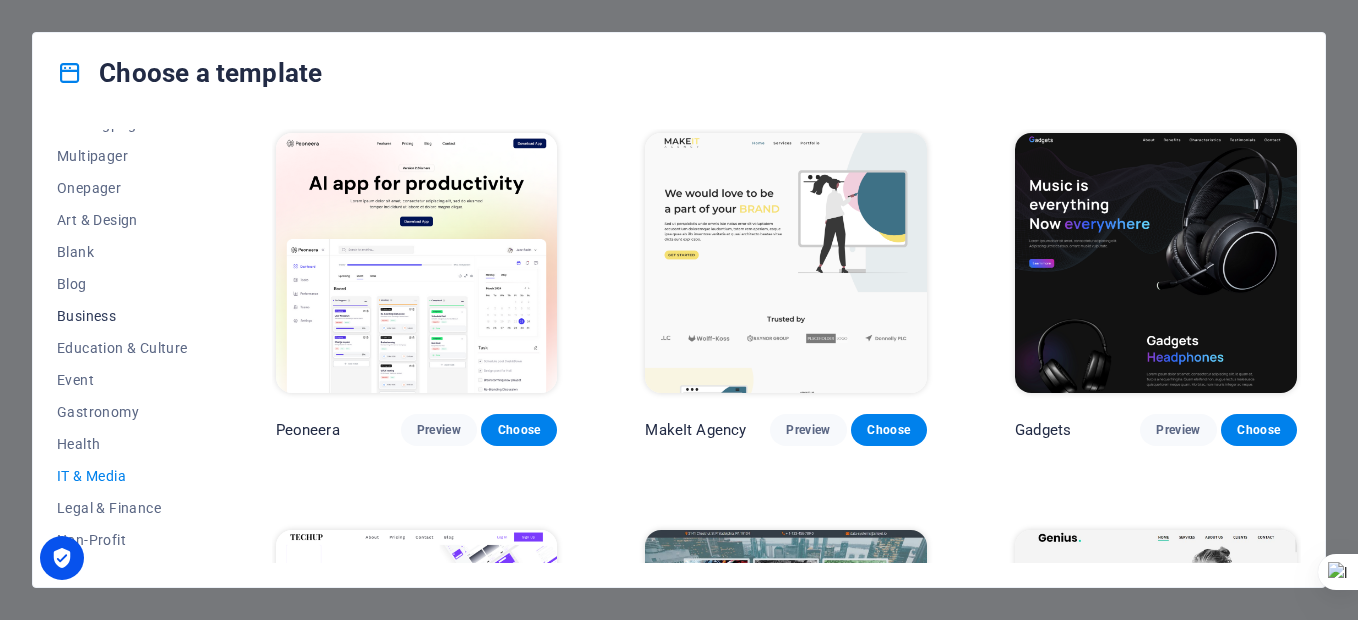 click on "Business" at bounding box center (122, 316) 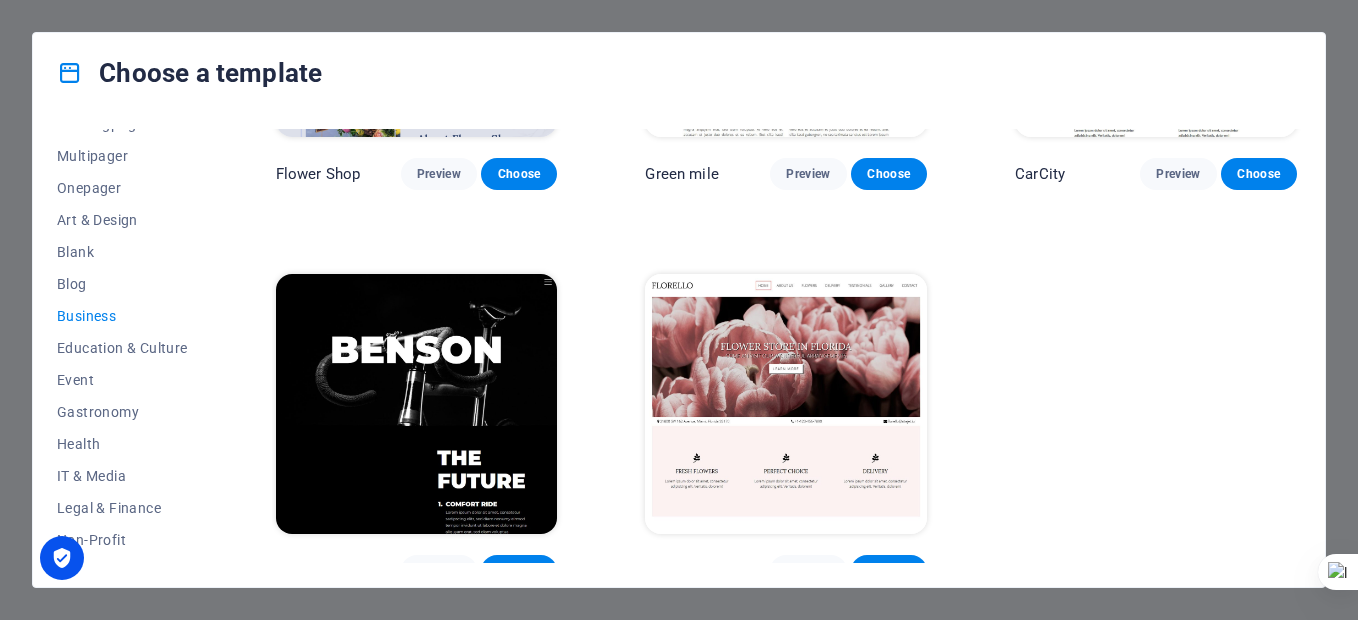 scroll, scrollTop: 669, scrollLeft: 0, axis: vertical 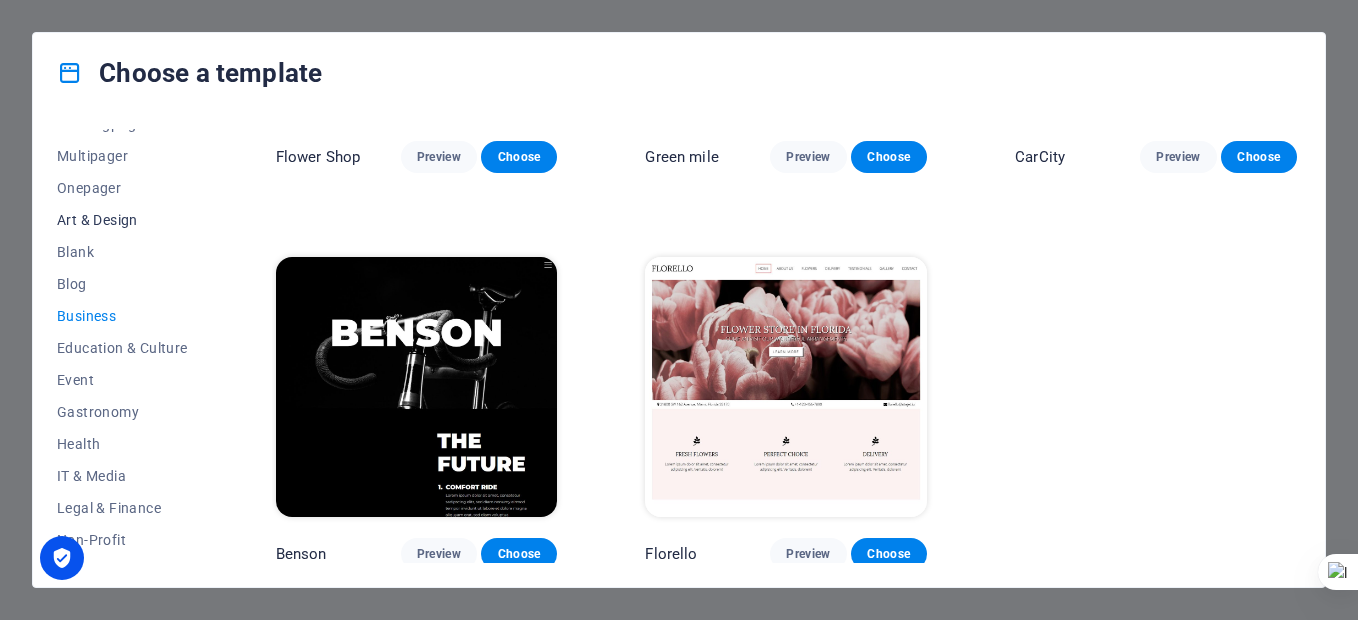 click on "Art & Design" at bounding box center [122, 220] 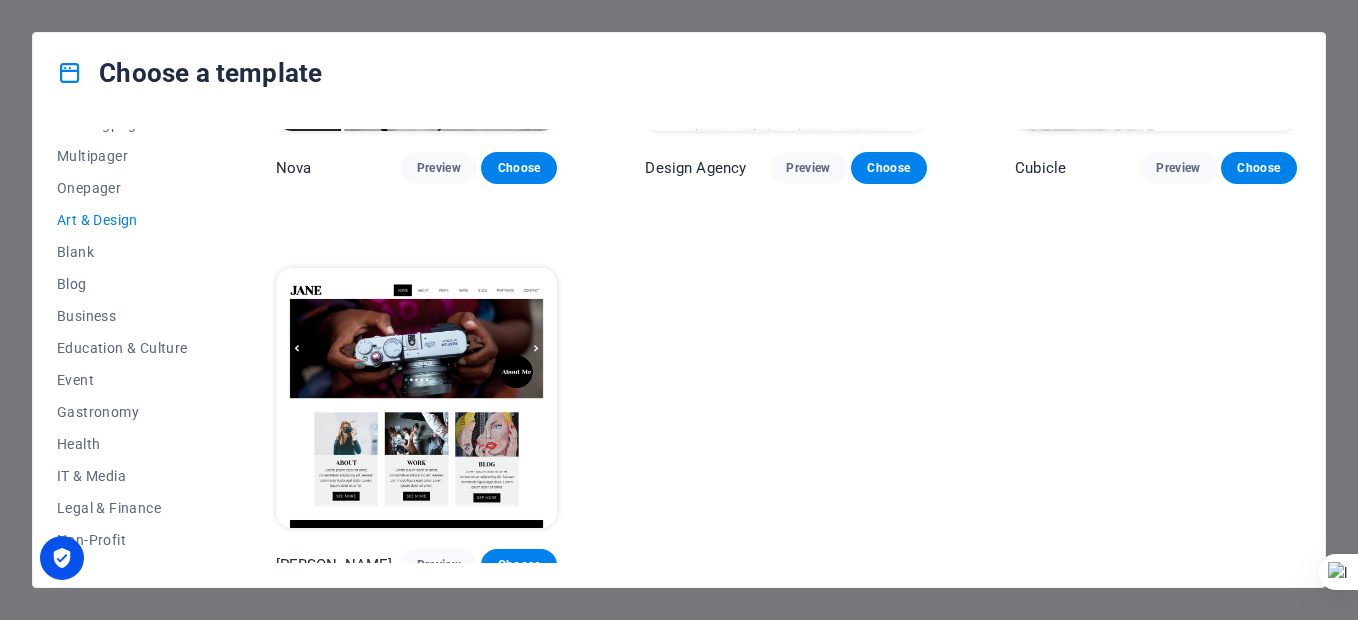 scroll, scrollTop: 1852, scrollLeft: 0, axis: vertical 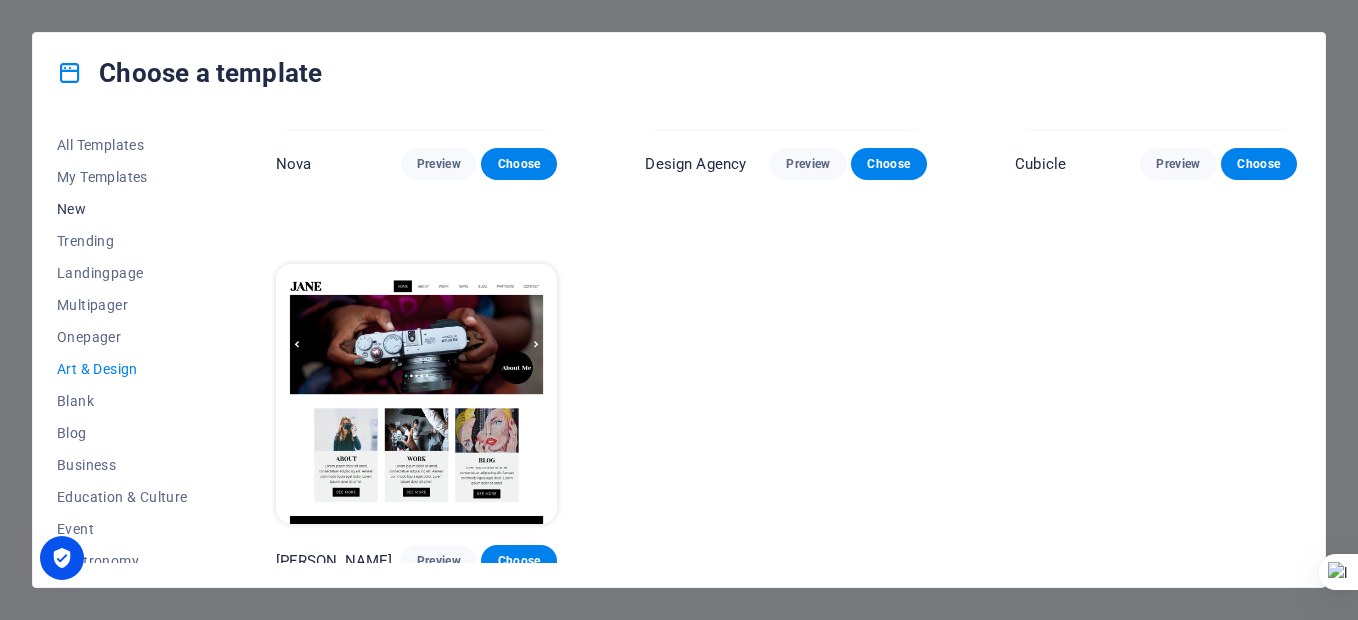 click on "New" at bounding box center [122, 209] 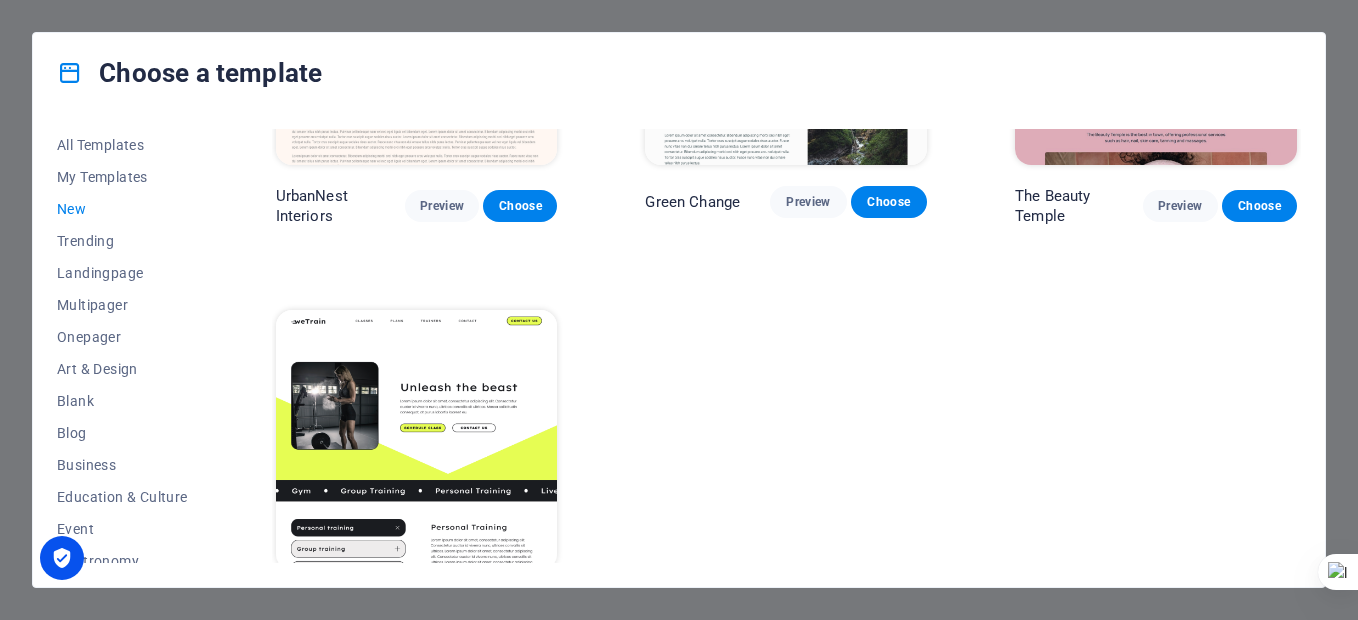 scroll, scrollTop: 2649, scrollLeft: 0, axis: vertical 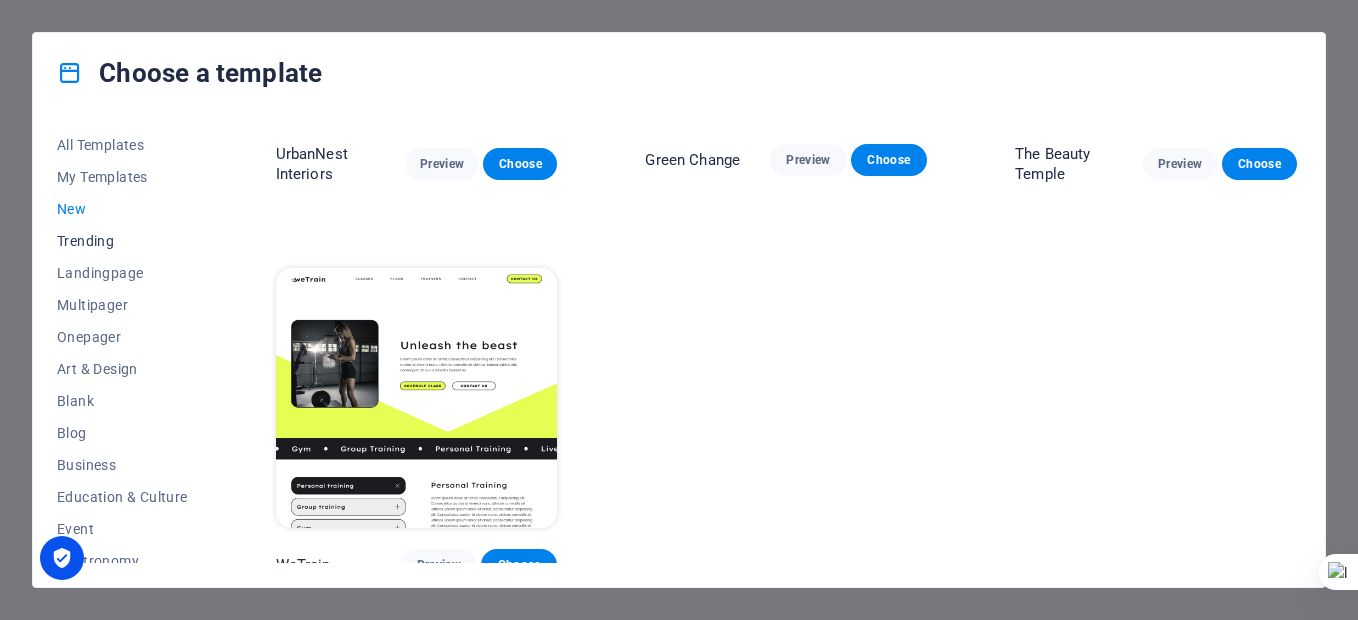 click on "Trending" at bounding box center (122, 241) 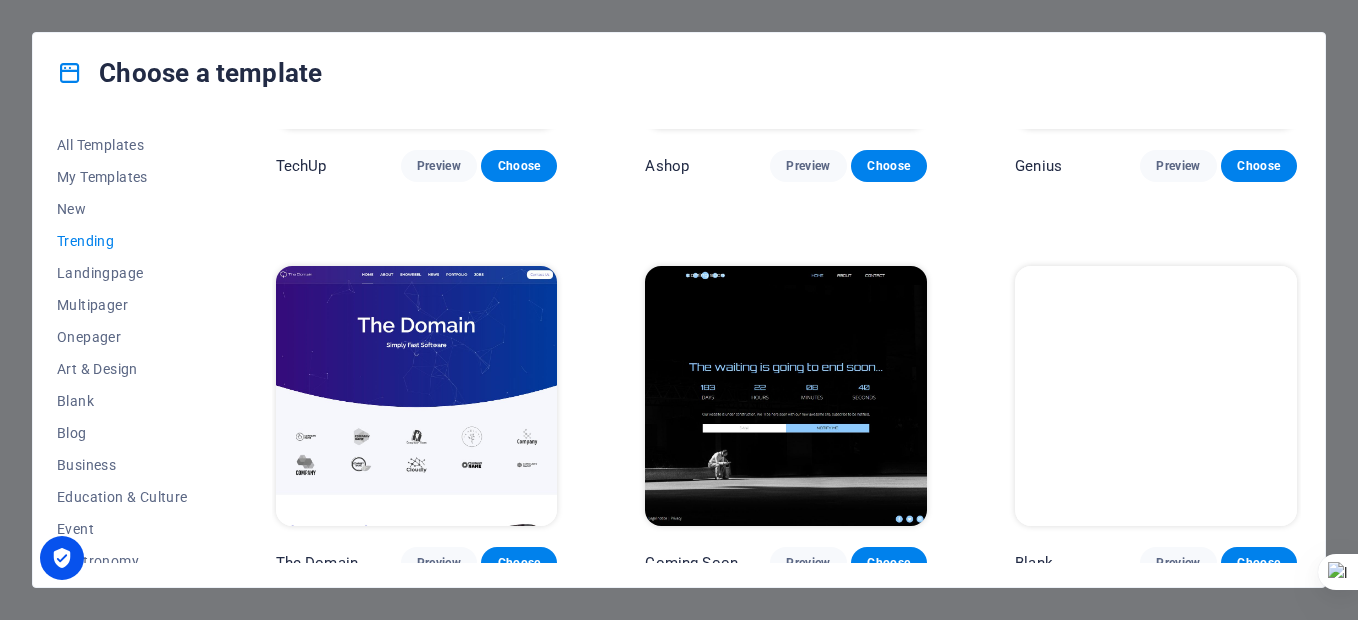 scroll, scrollTop: 1852, scrollLeft: 0, axis: vertical 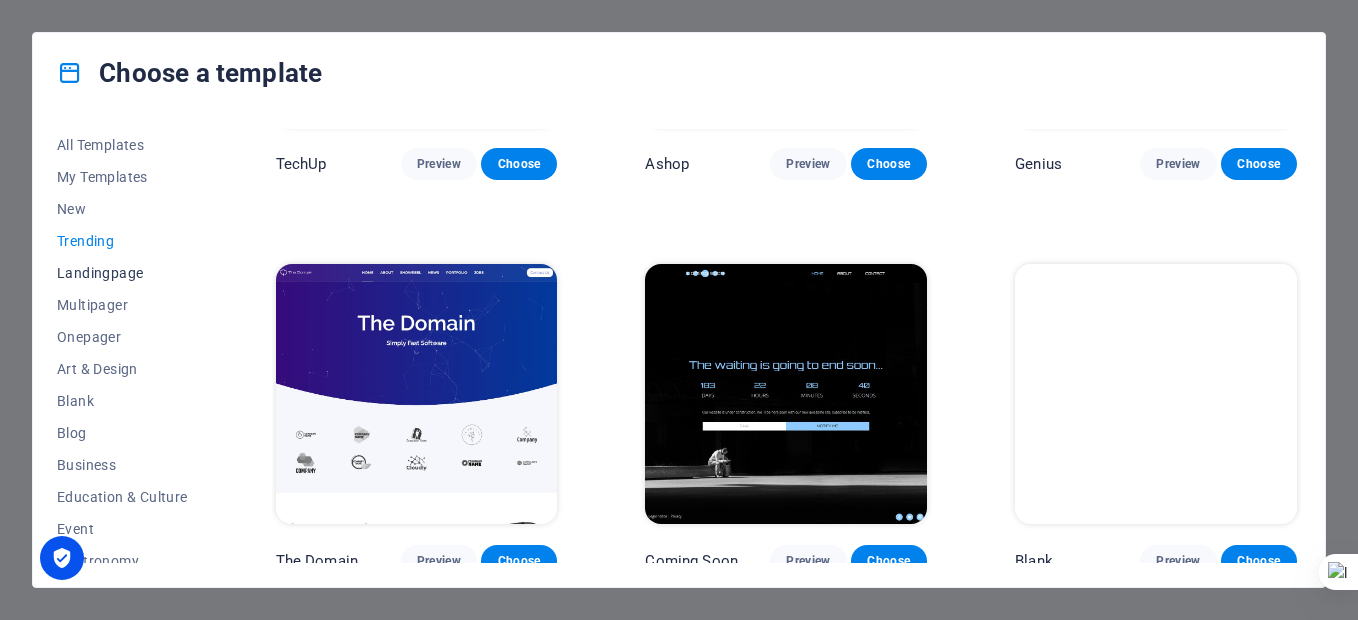 click on "Landingpage" at bounding box center (122, 273) 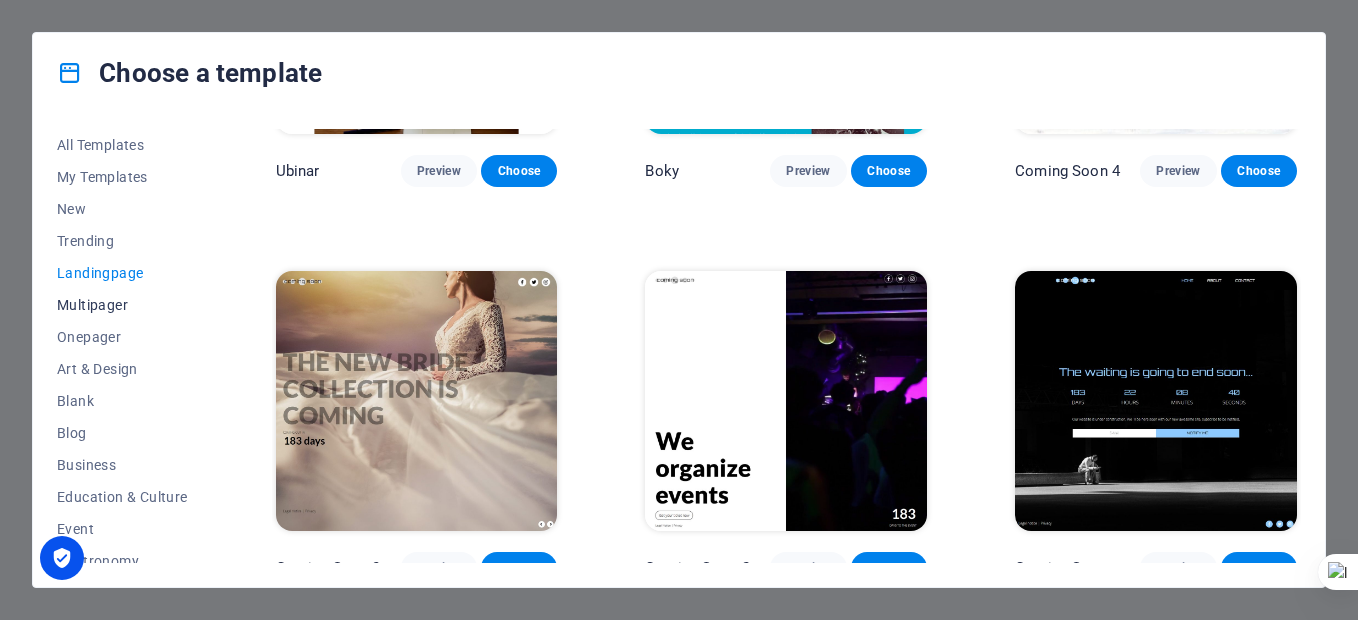 click on "Multipager" at bounding box center [122, 305] 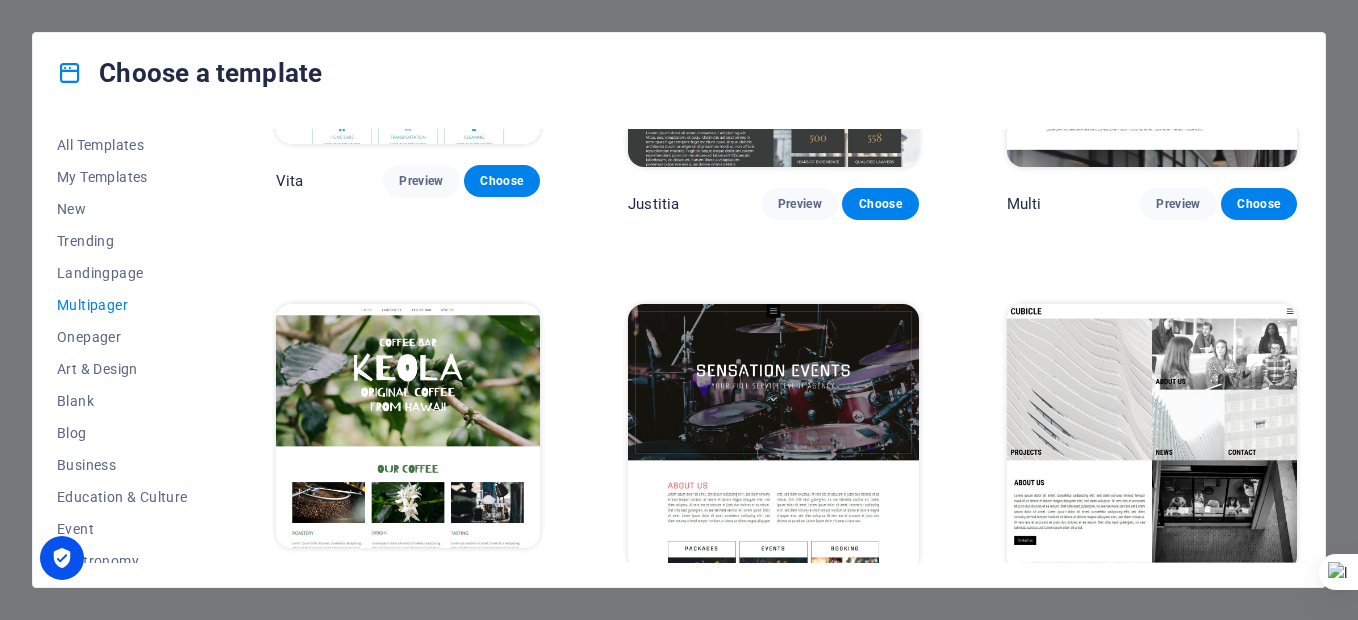 scroll, scrollTop: 8605, scrollLeft: 0, axis: vertical 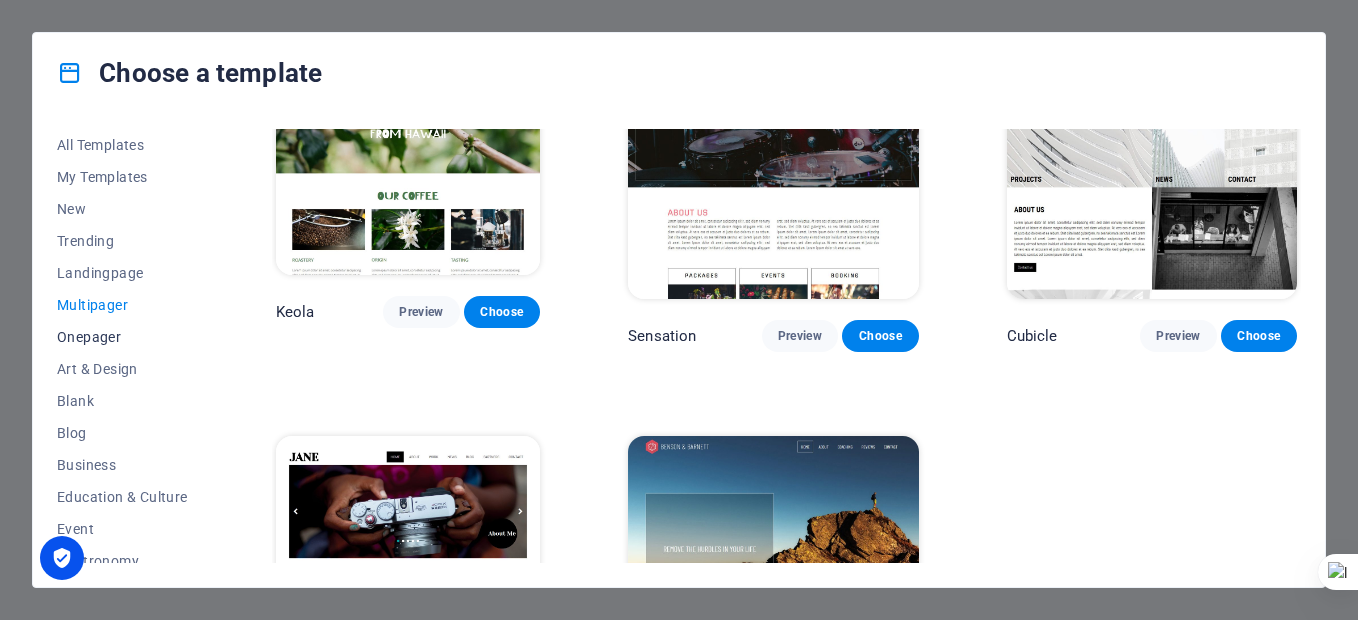 click on "Onepager" at bounding box center [122, 337] 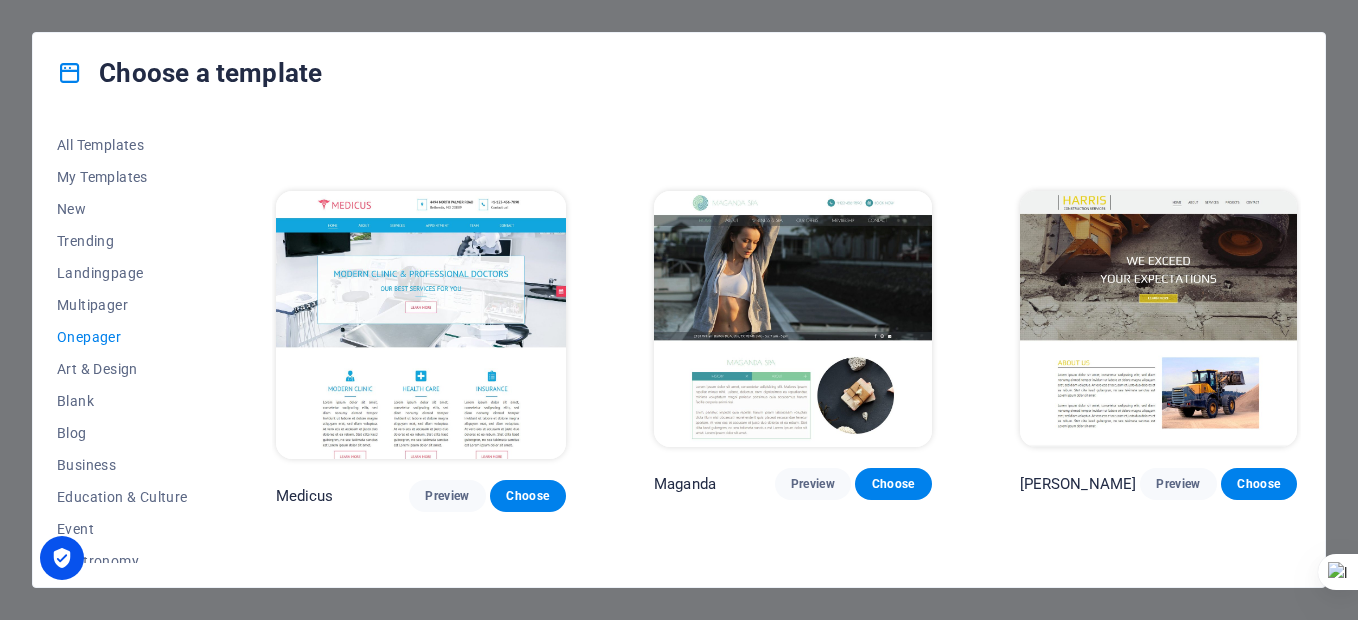 scroll, scrollTop: 9748, scrollLeft: 0, axis: vertical 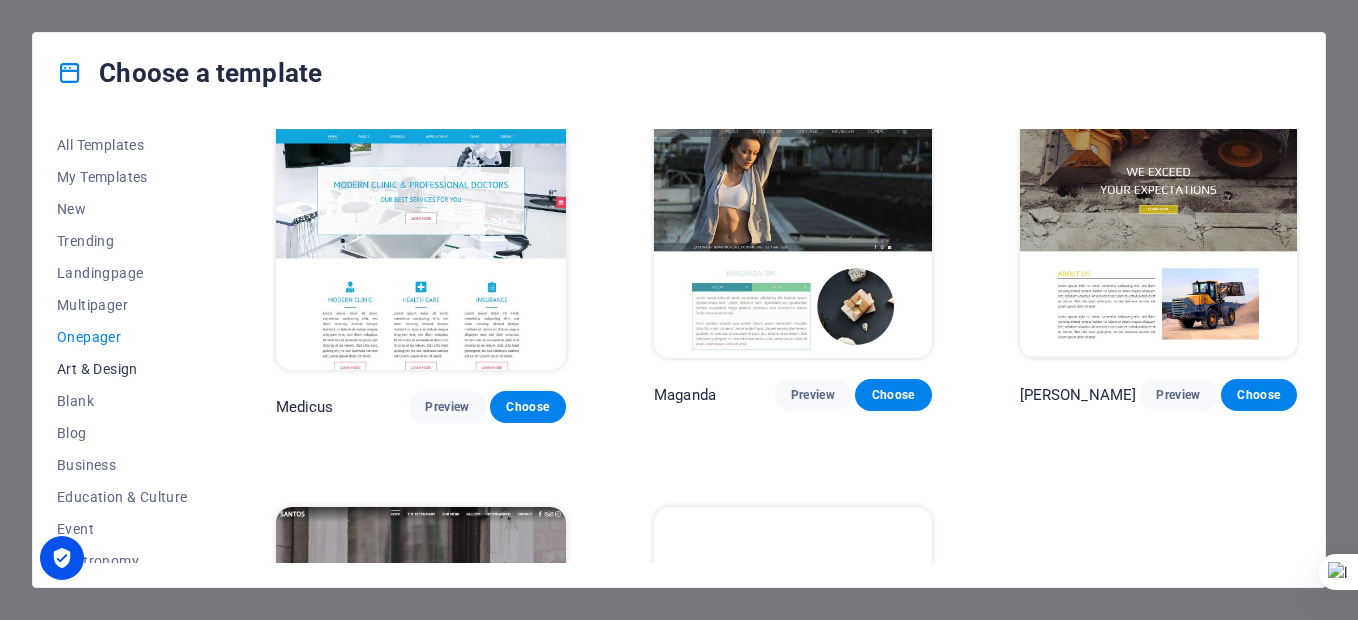 click on "Art & Design" at bounding box center (122, 369) 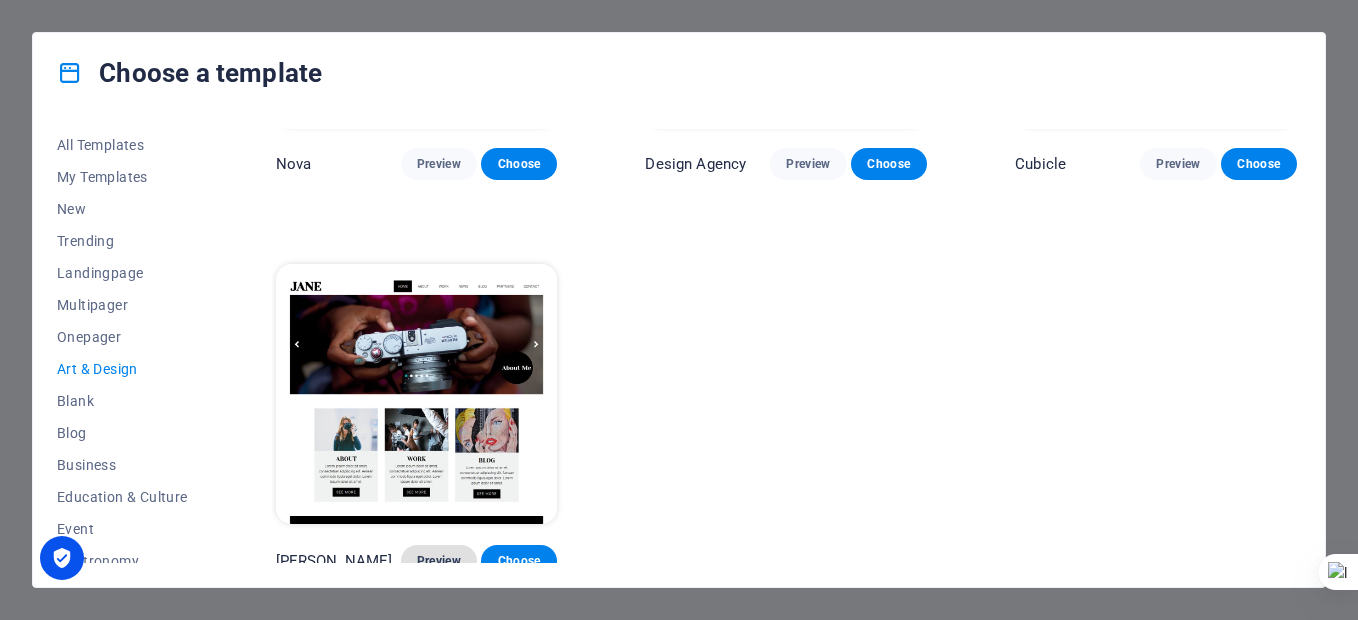 click on "Preview" at bounding box center [439, 561] 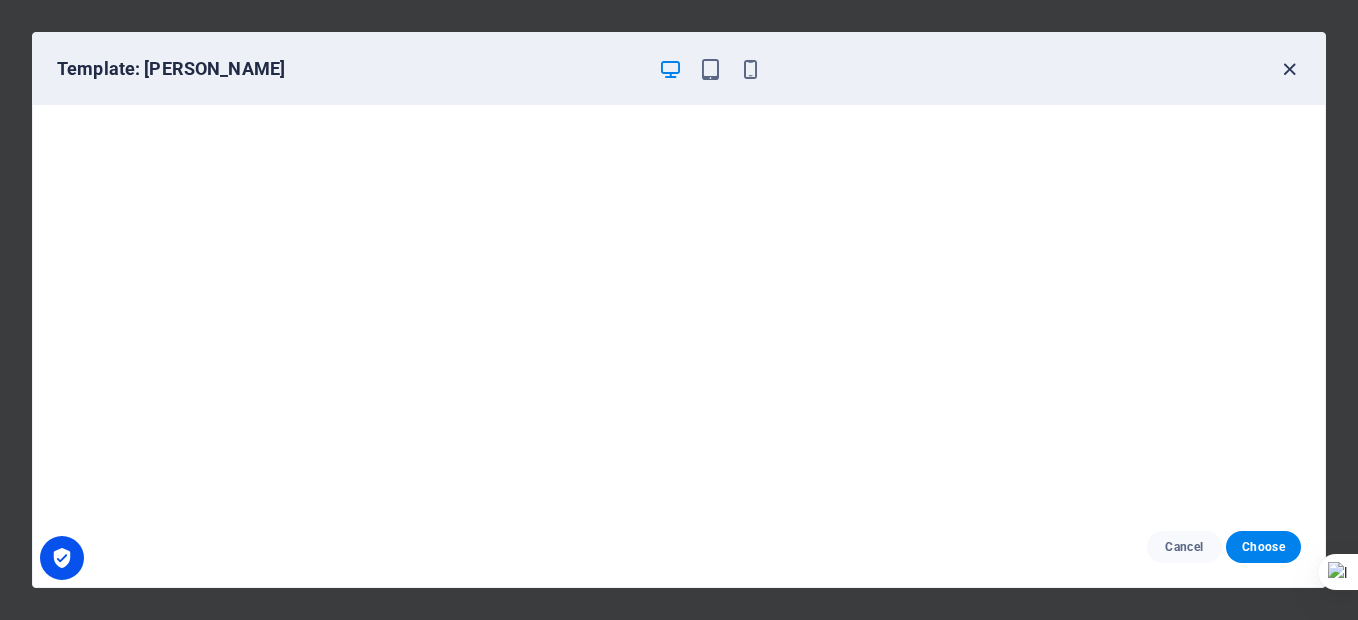click at bounding box center [1289, 69] 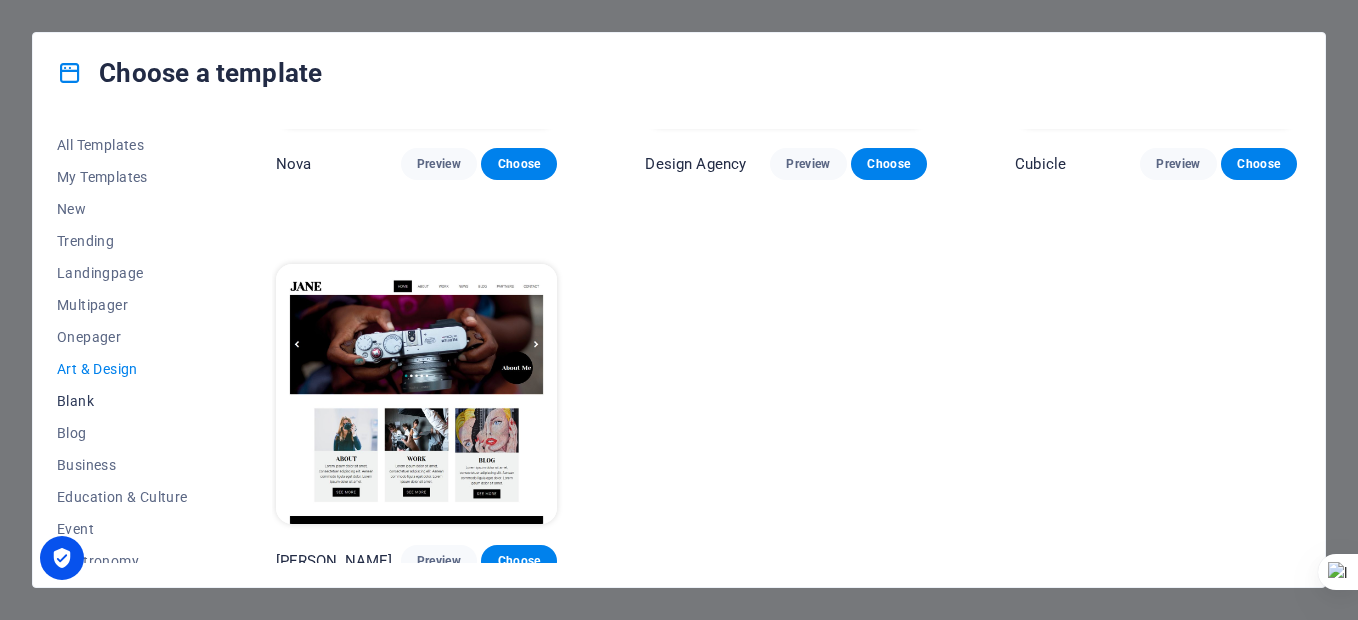 click on "Blank" at bounding box center (122, 401) 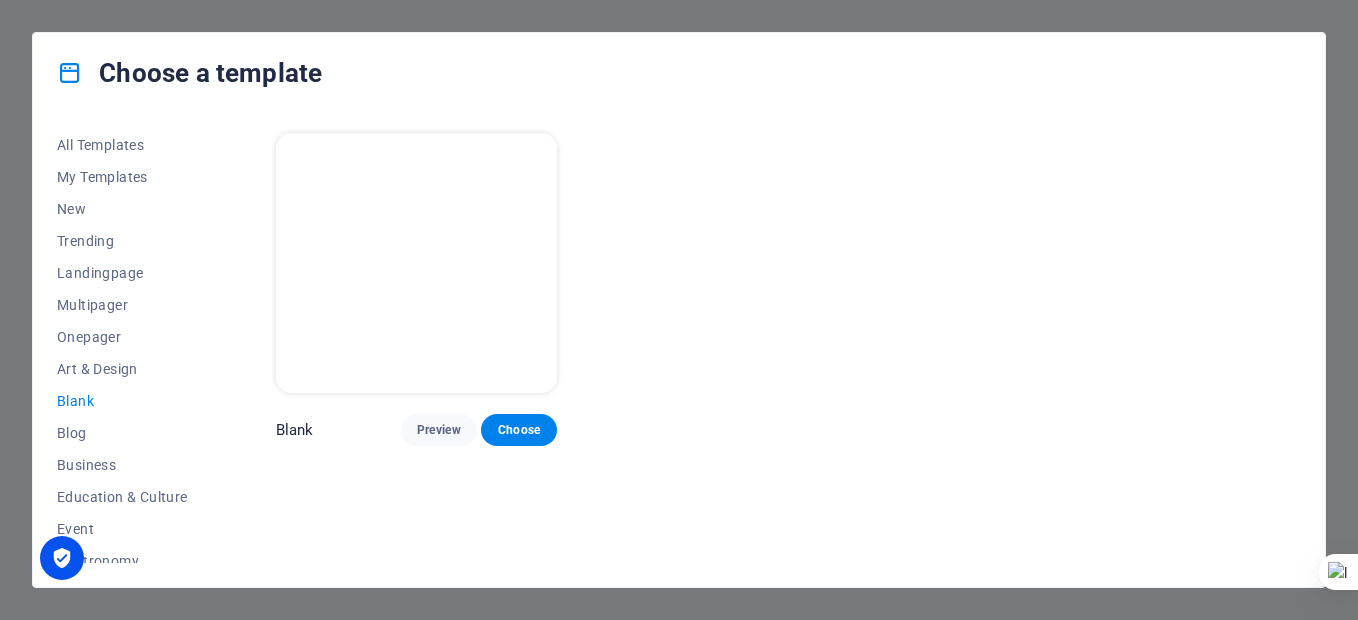 scroll, scrollTop: 0, scrollLeft: 0, axis: both 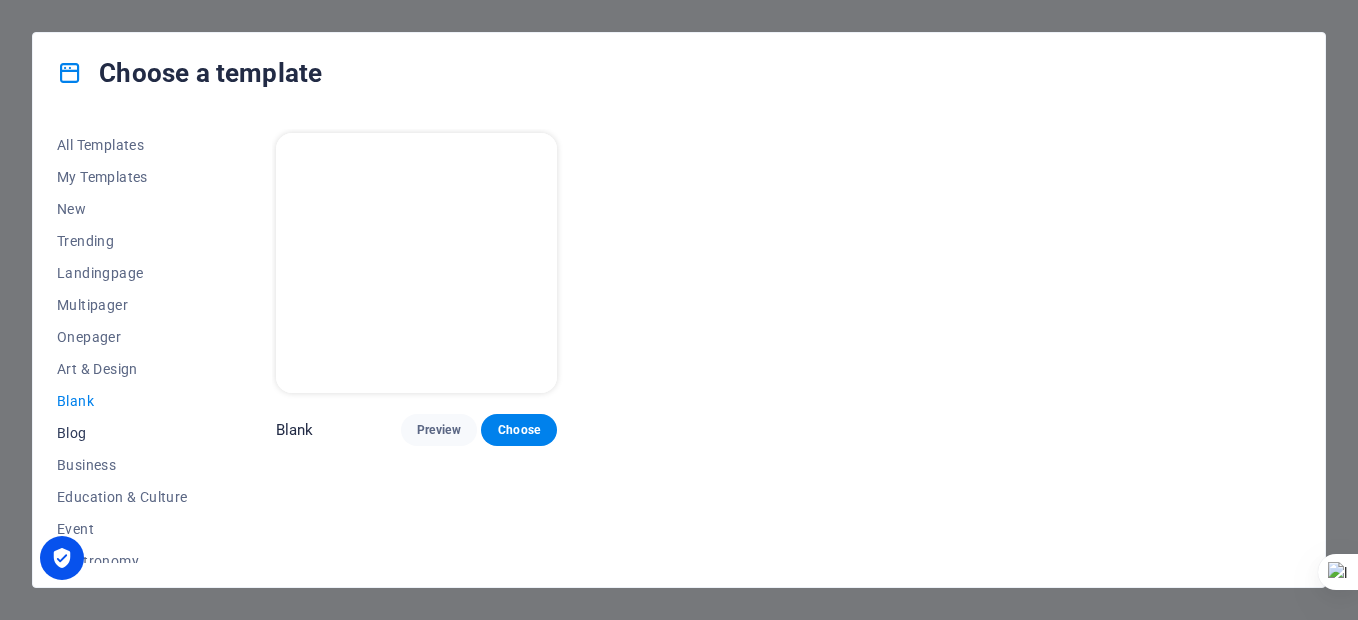 click on "Blog" at bounding box center [122, 433] 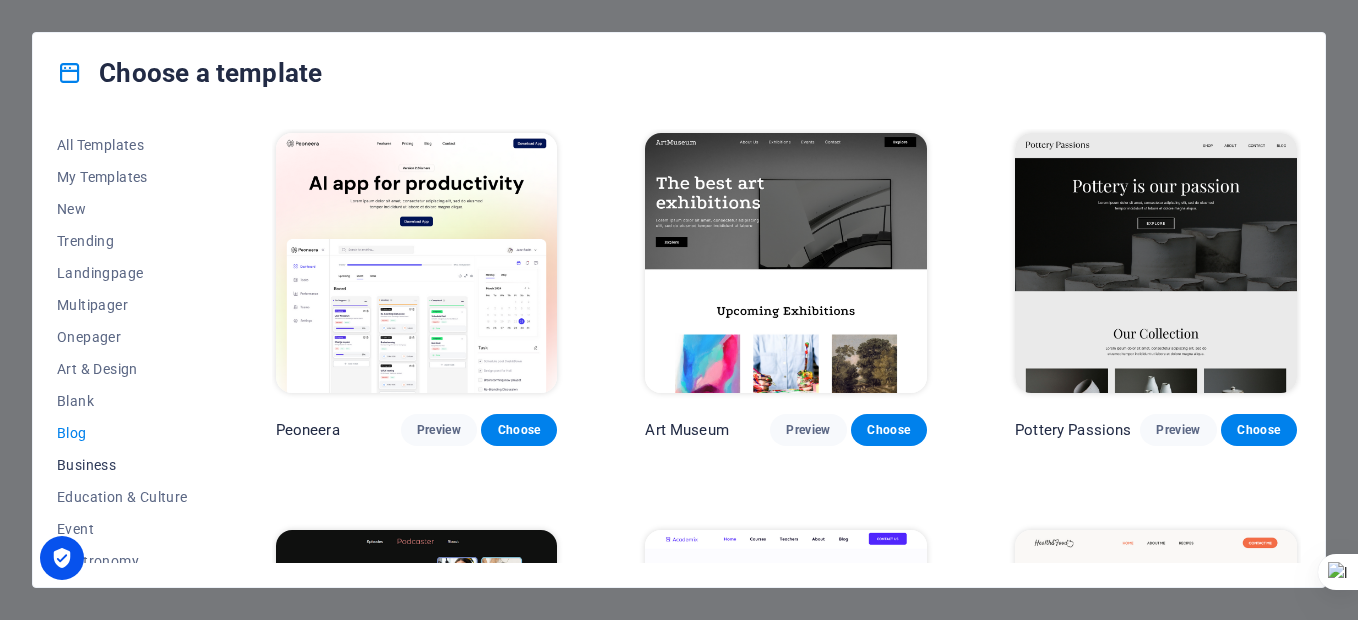 click on "Business" at bounding box center [122, 465] 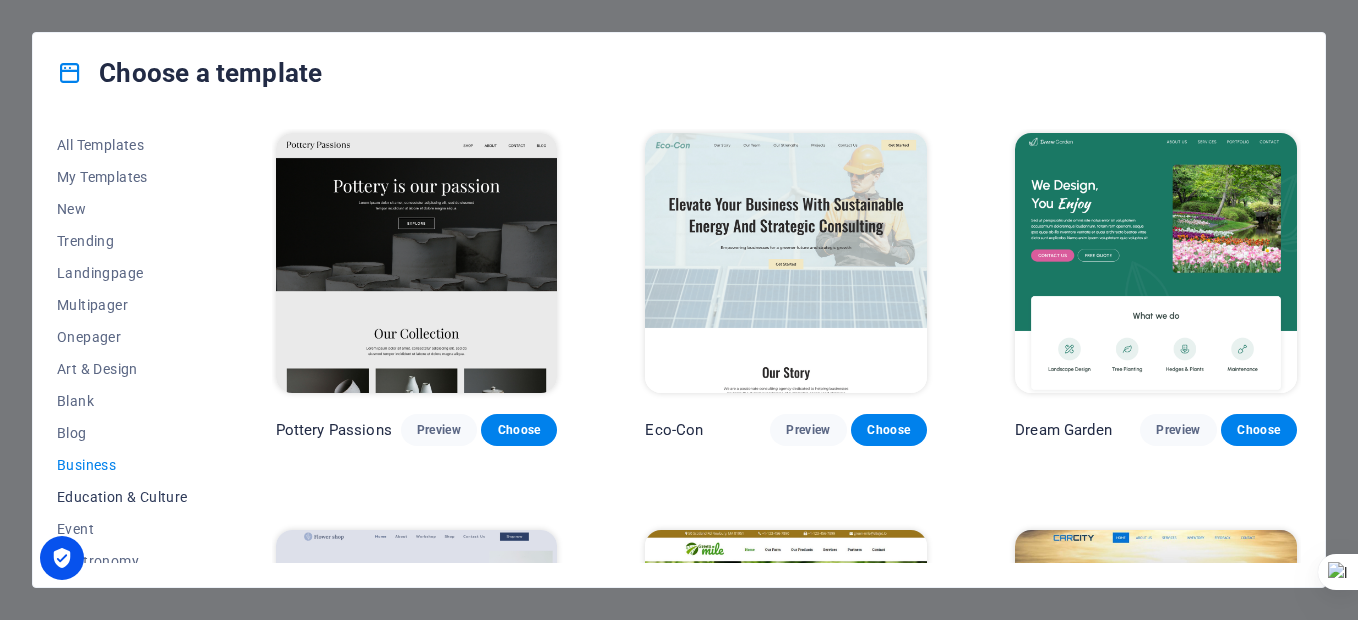 click on "Education & Culture" at bounding box center [122, 497] 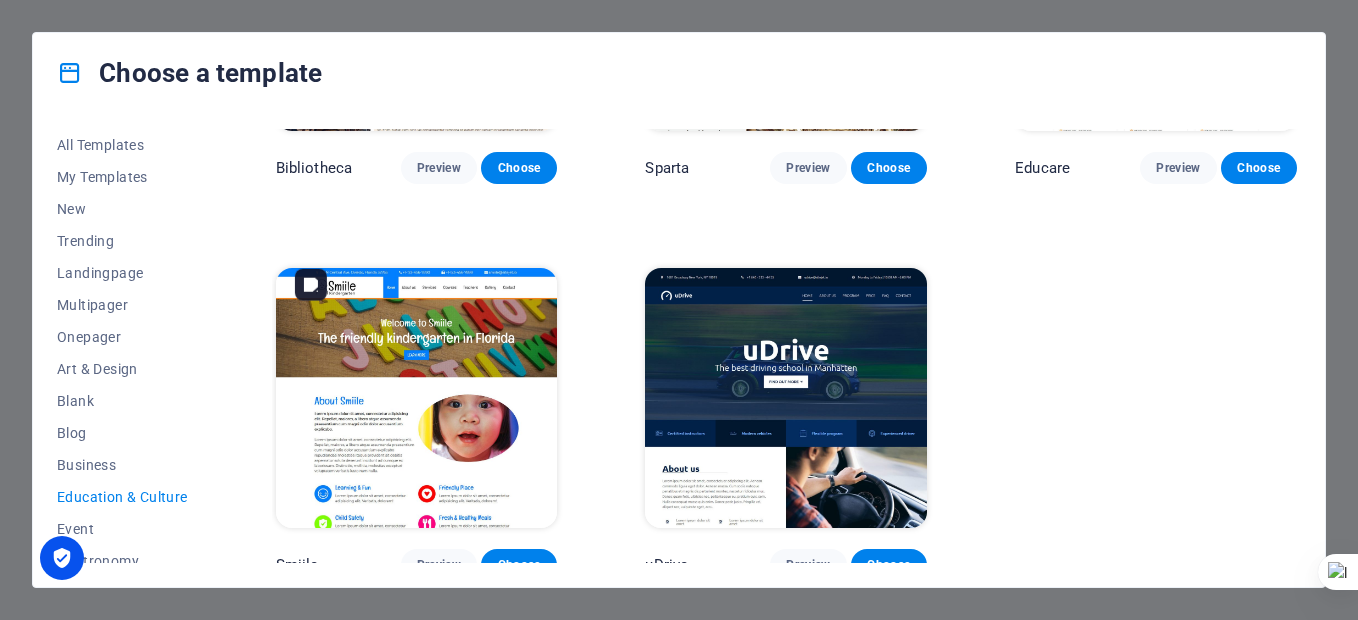 scroll, scrollTop: 669, scrollLeft: 0, axis: vertical 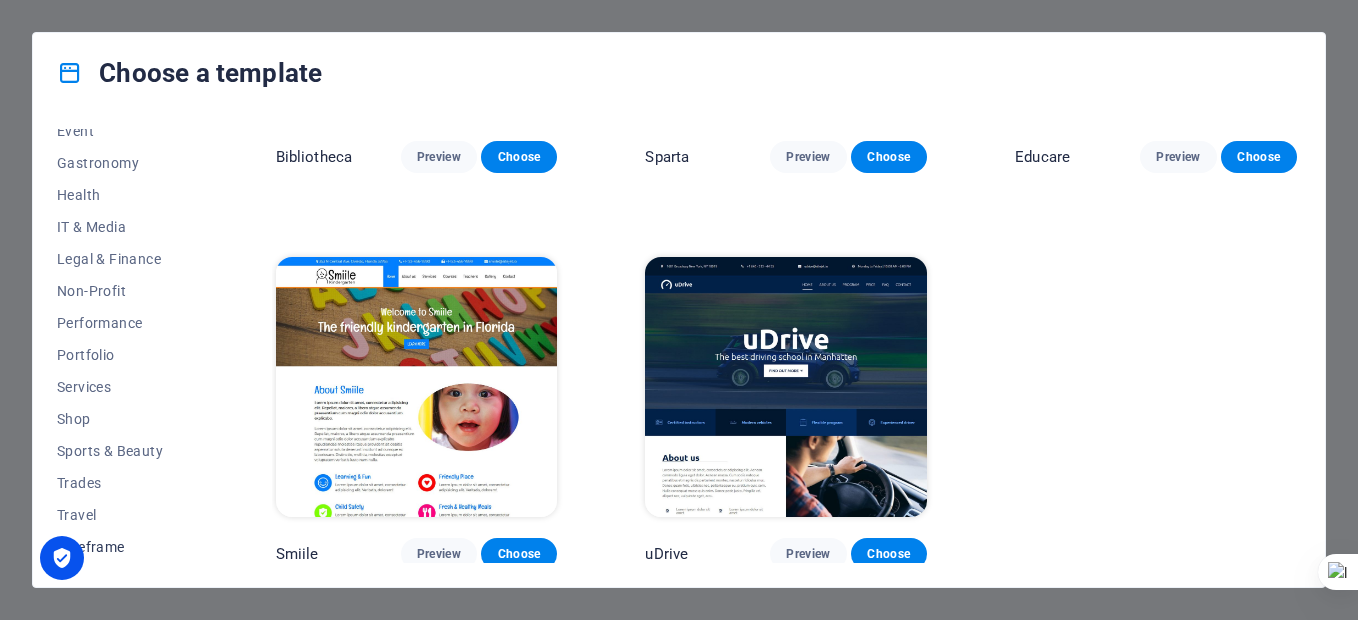 click on "Wireframe" at bounding box center [122, 547] 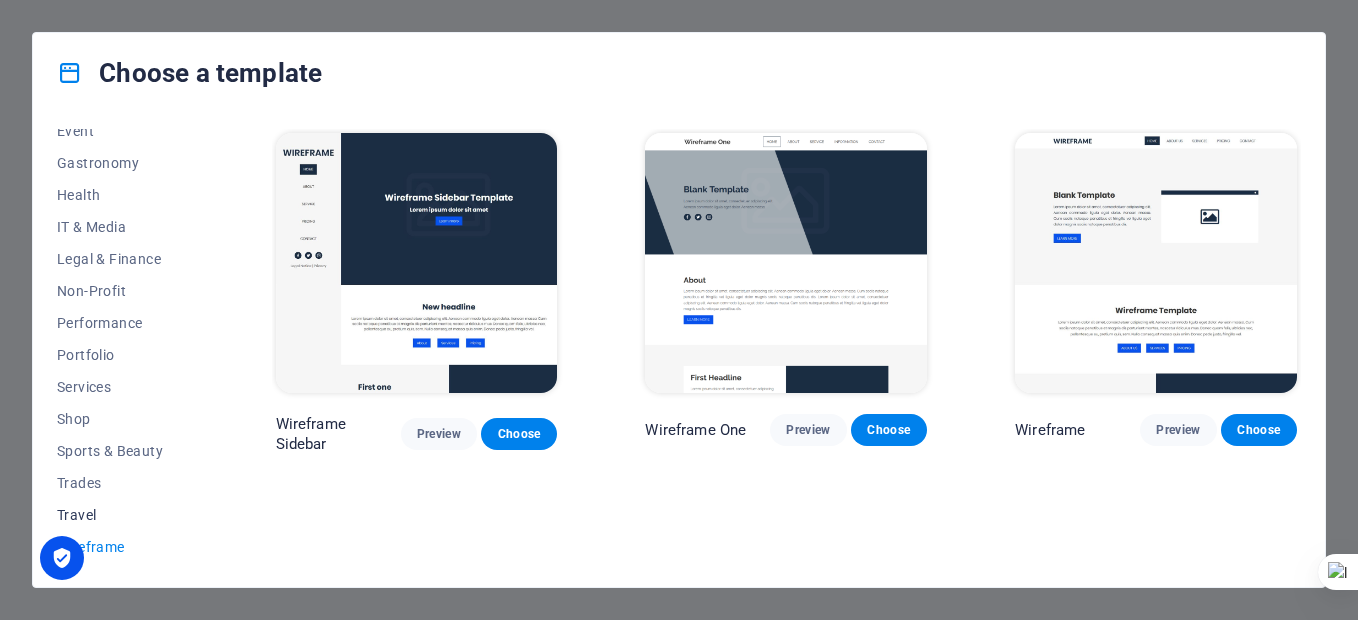 click on "Travel" at bounding box center (122, 515) 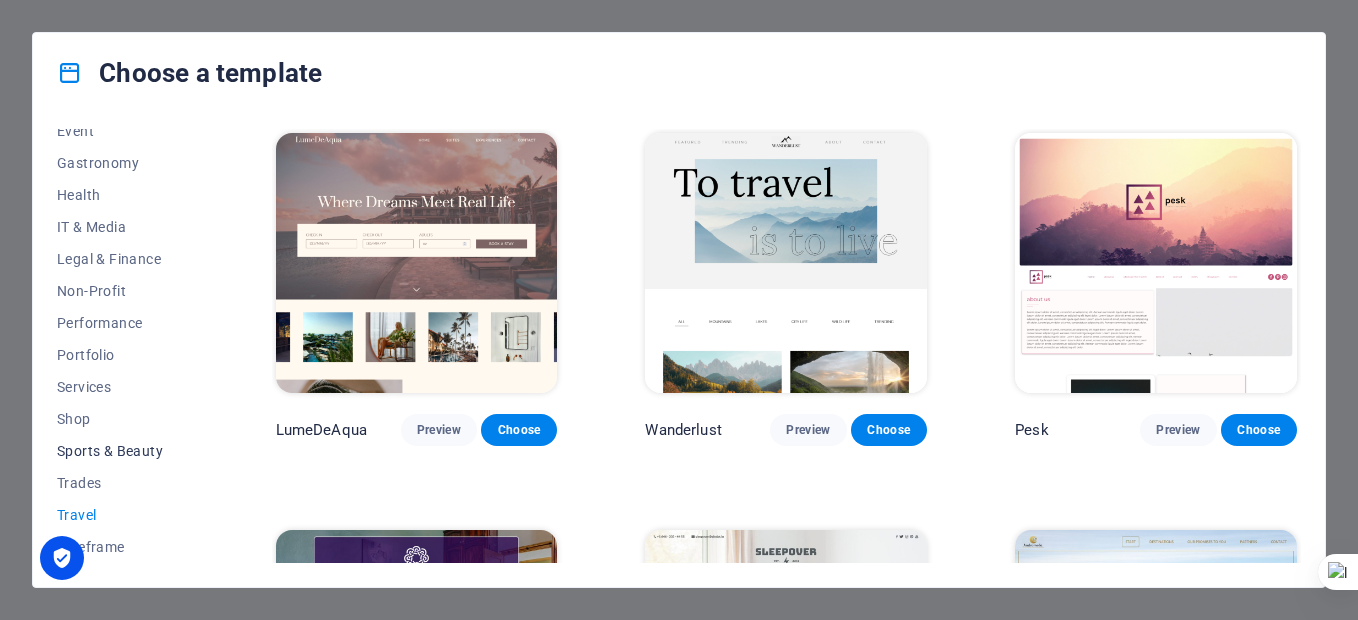click on "Sports & Beauty" at bounding box center (122, 451) 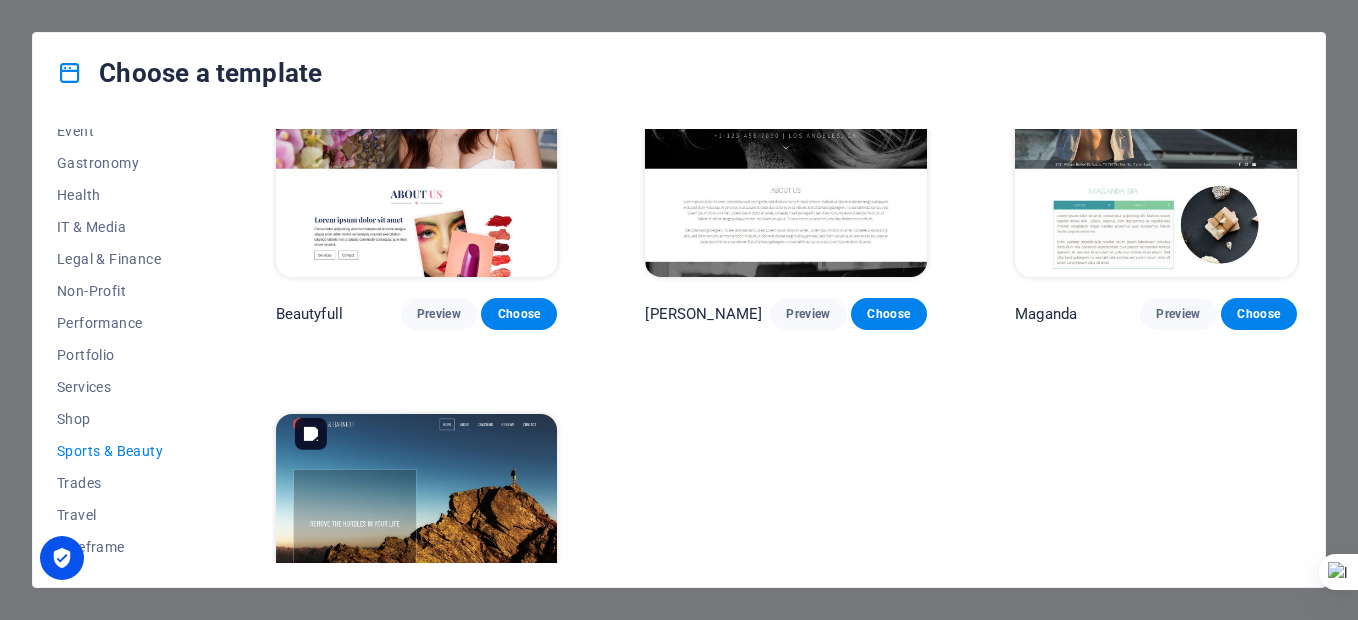 scroll, scrollTop: 1719, scrollLeft: 0, axis: vertical 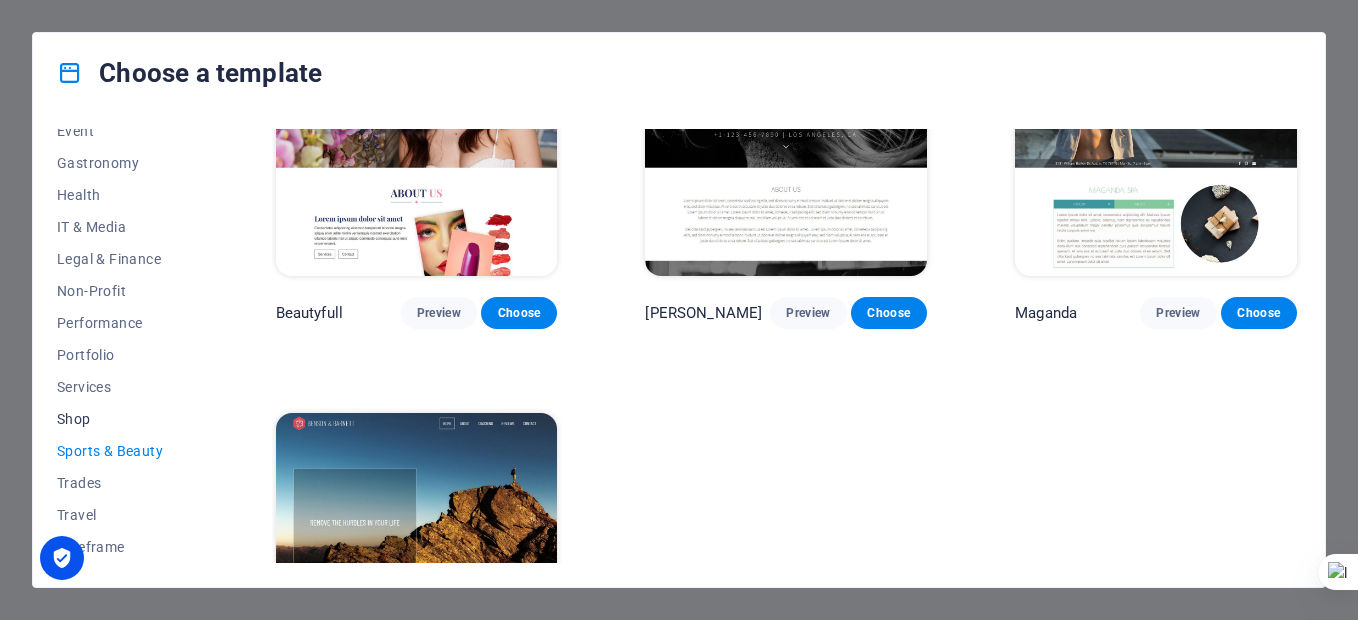 click on "Shop" at bounding box center [122, 419] 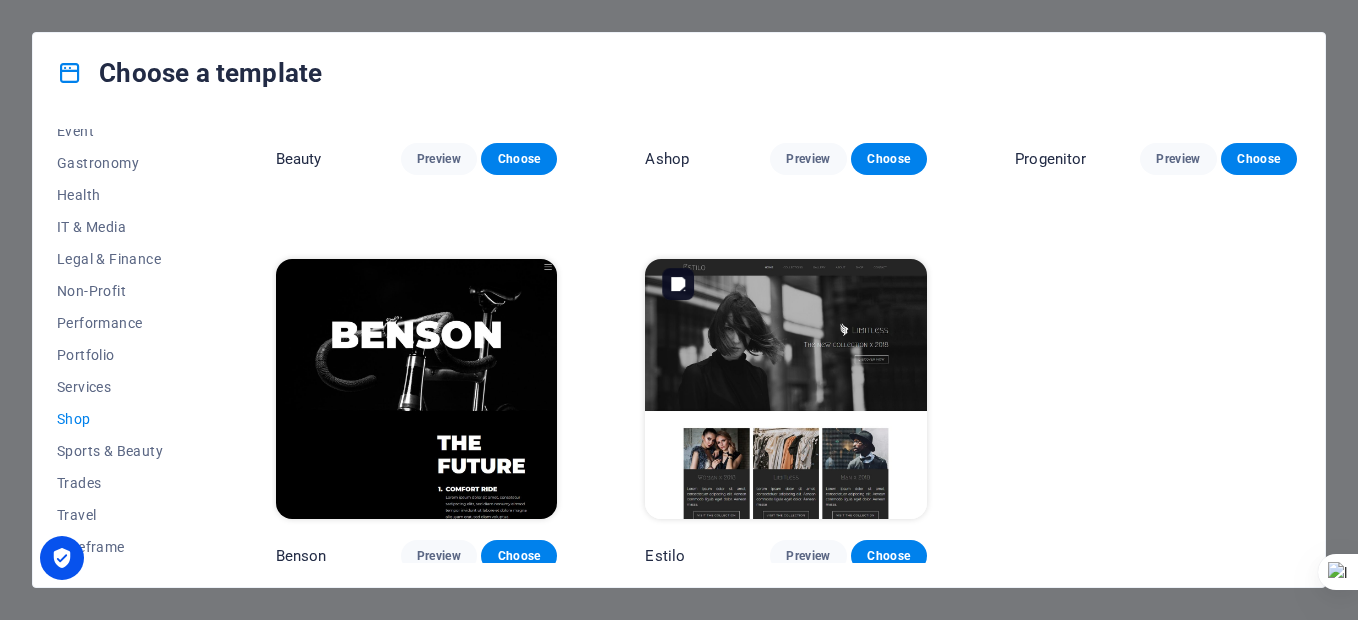click at bounding box center [786, 389] 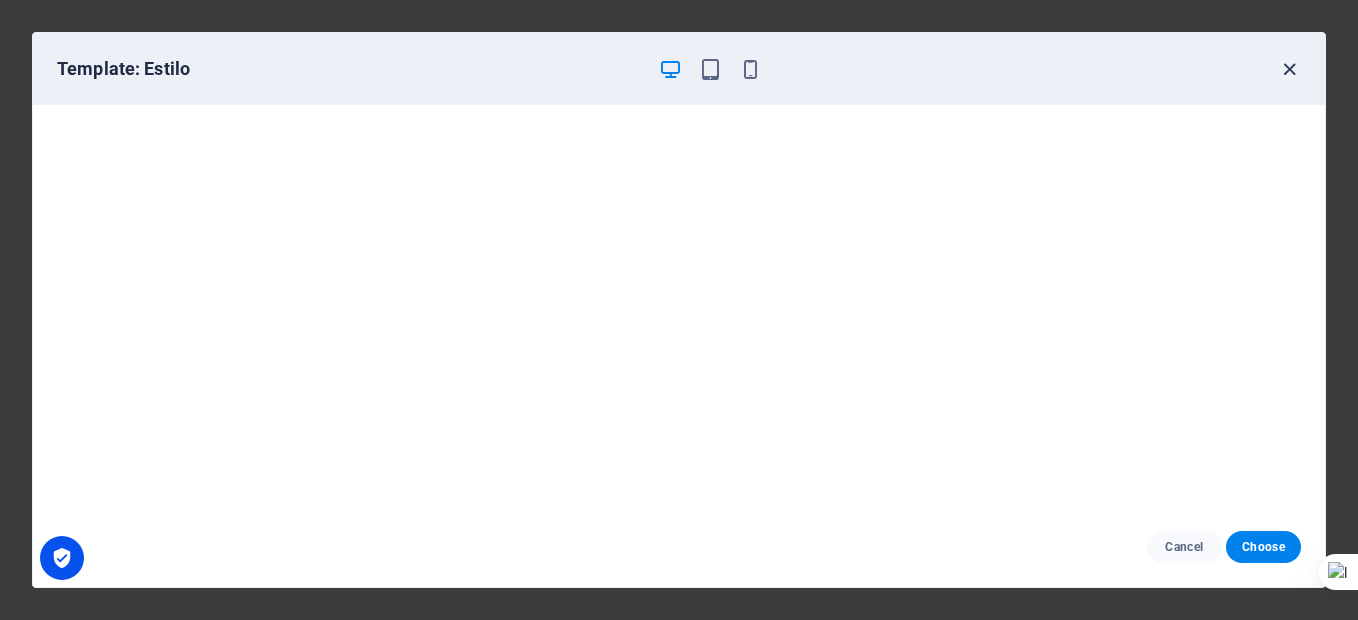 click at bounding box center (1289, 69) 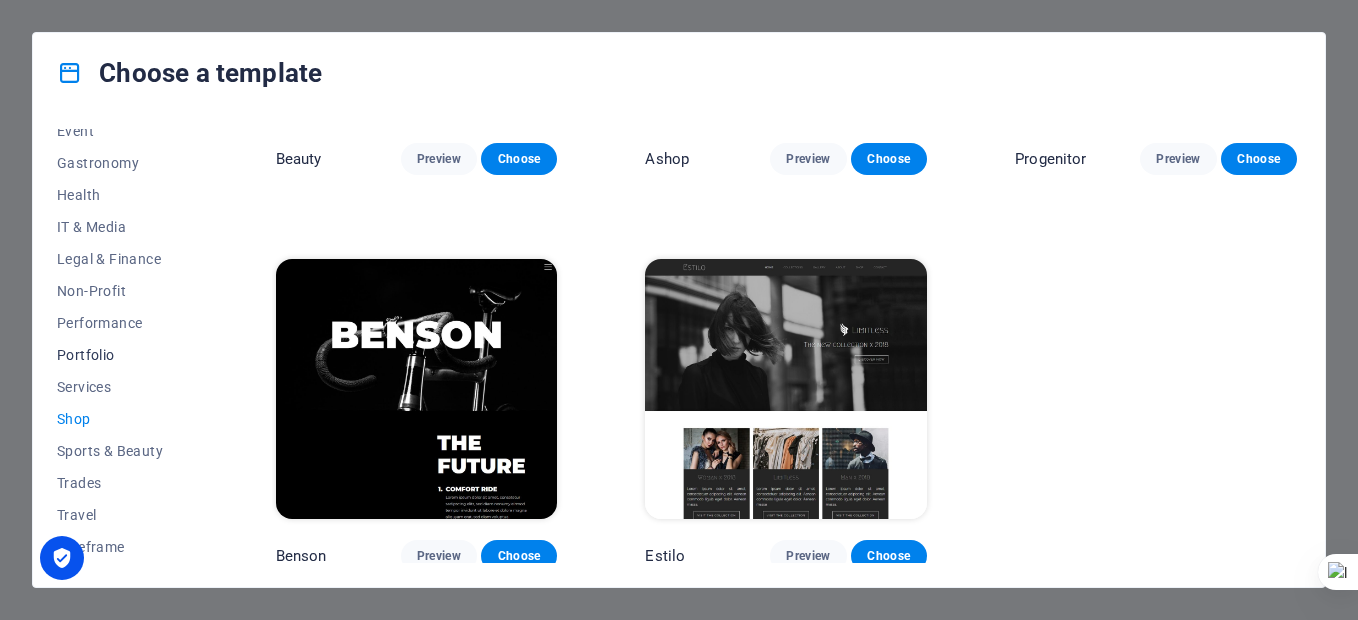 click on "Portfolio" at bounding box center (122, 355) 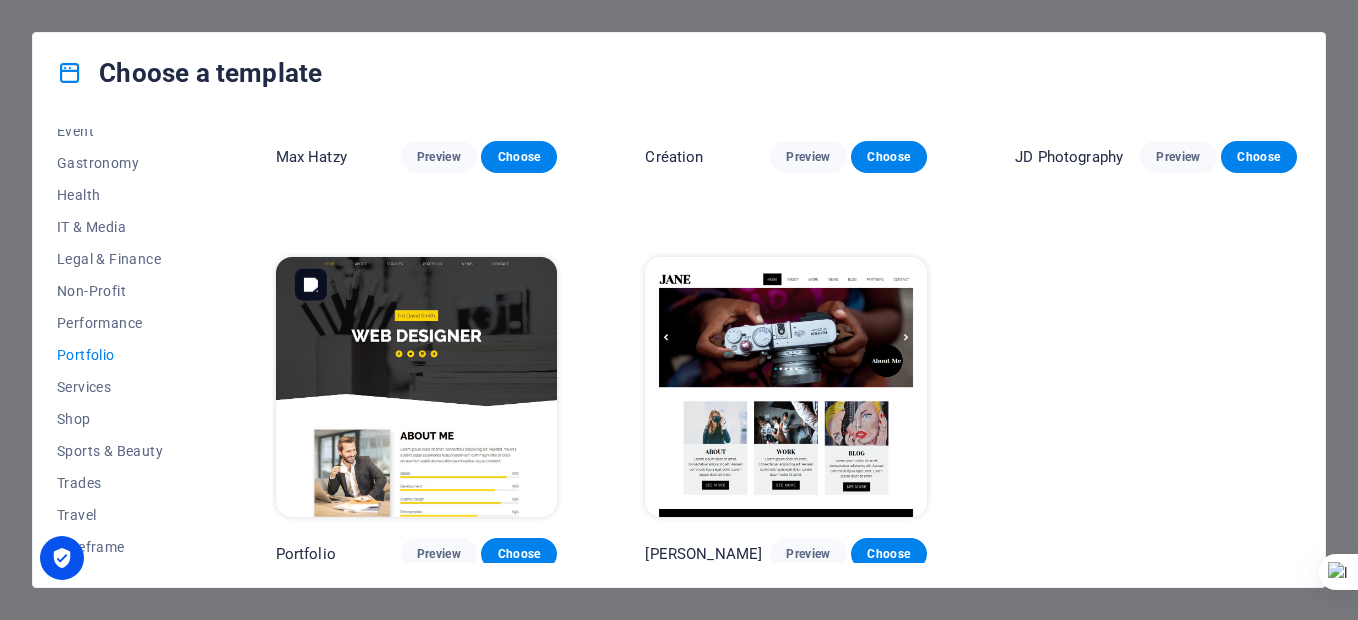 click at bounding box center (417, 387) 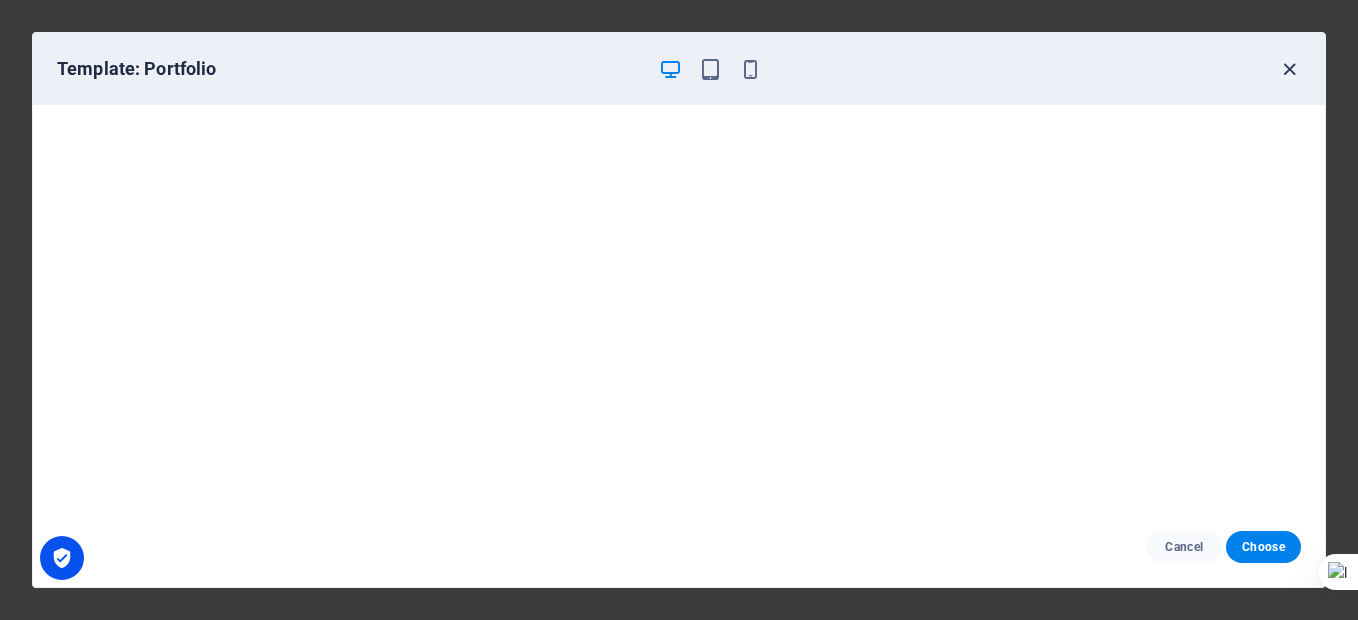 click at bounding box center [1289, 69] 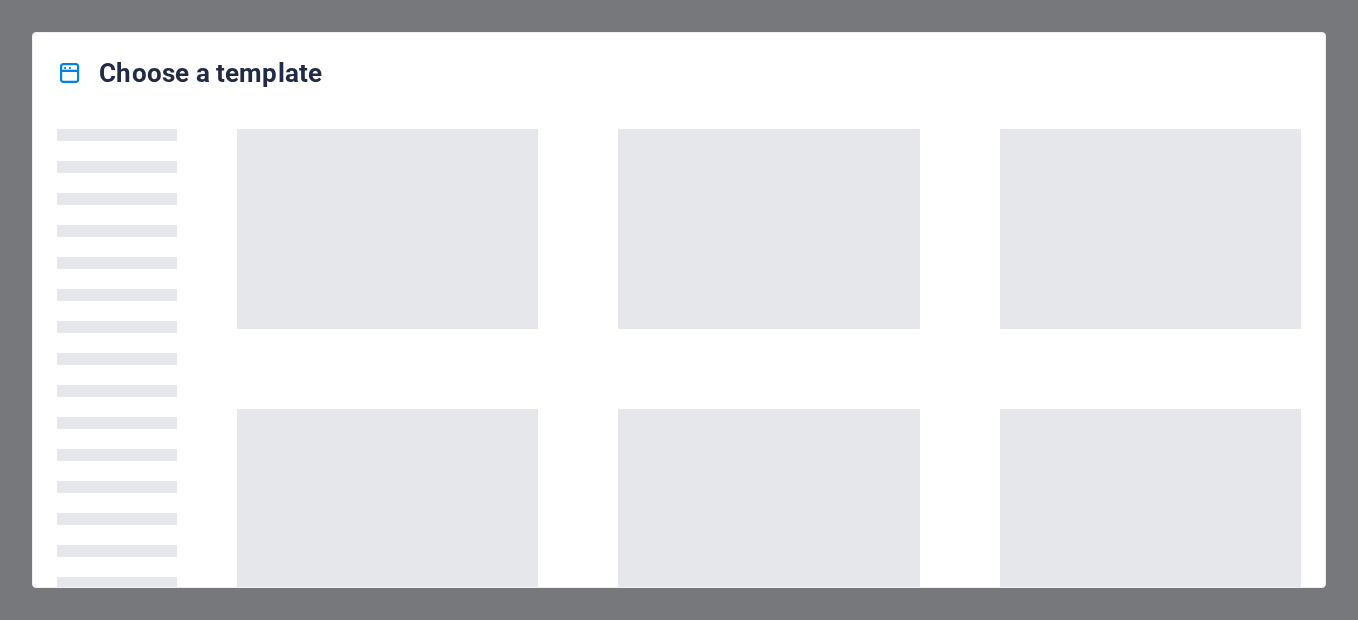 scroll, scrollTop: 0, scrollLeft: 0, axis: both 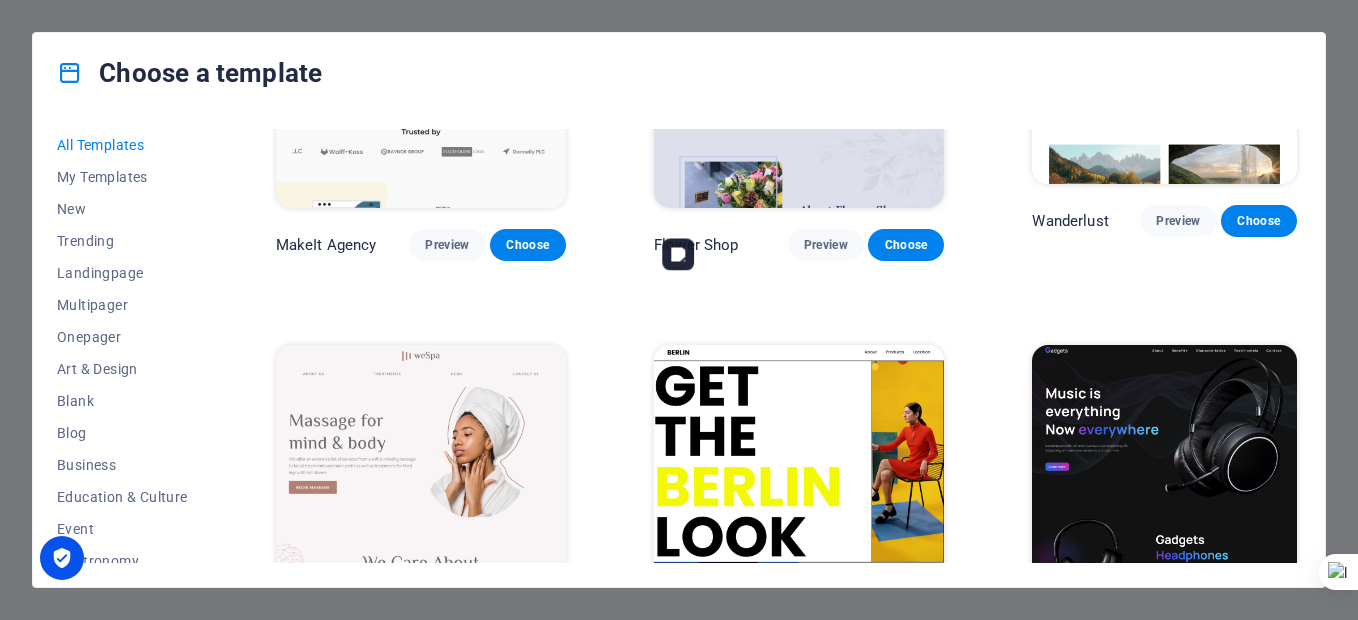 click at bounding box center [799, 479] 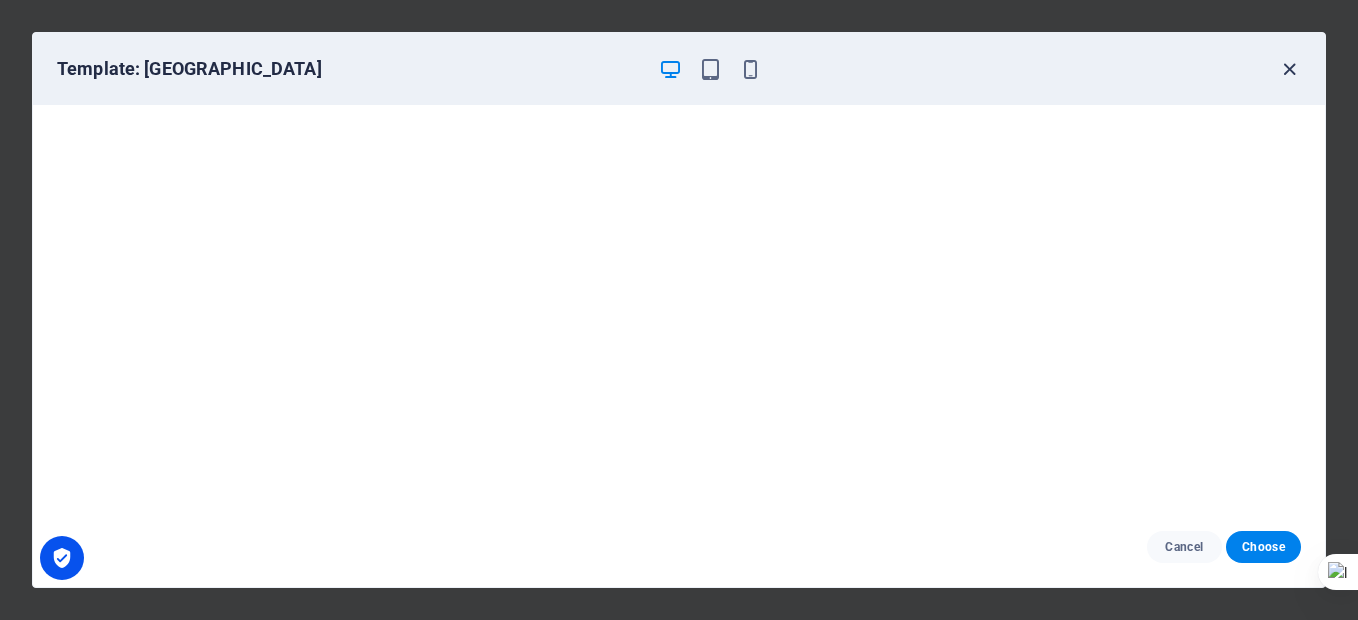 click at bounding box center (1289, 69) 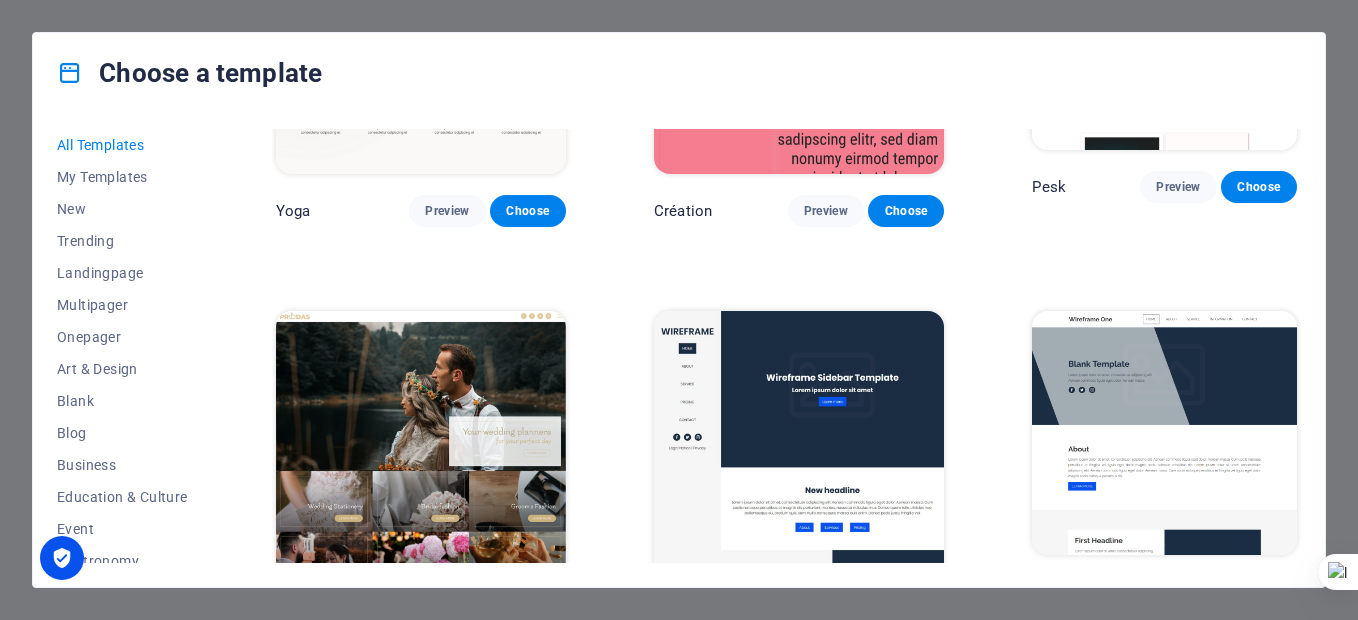 scroll, scrollTop: 7101, scrollLeft: 0, axis: vertical 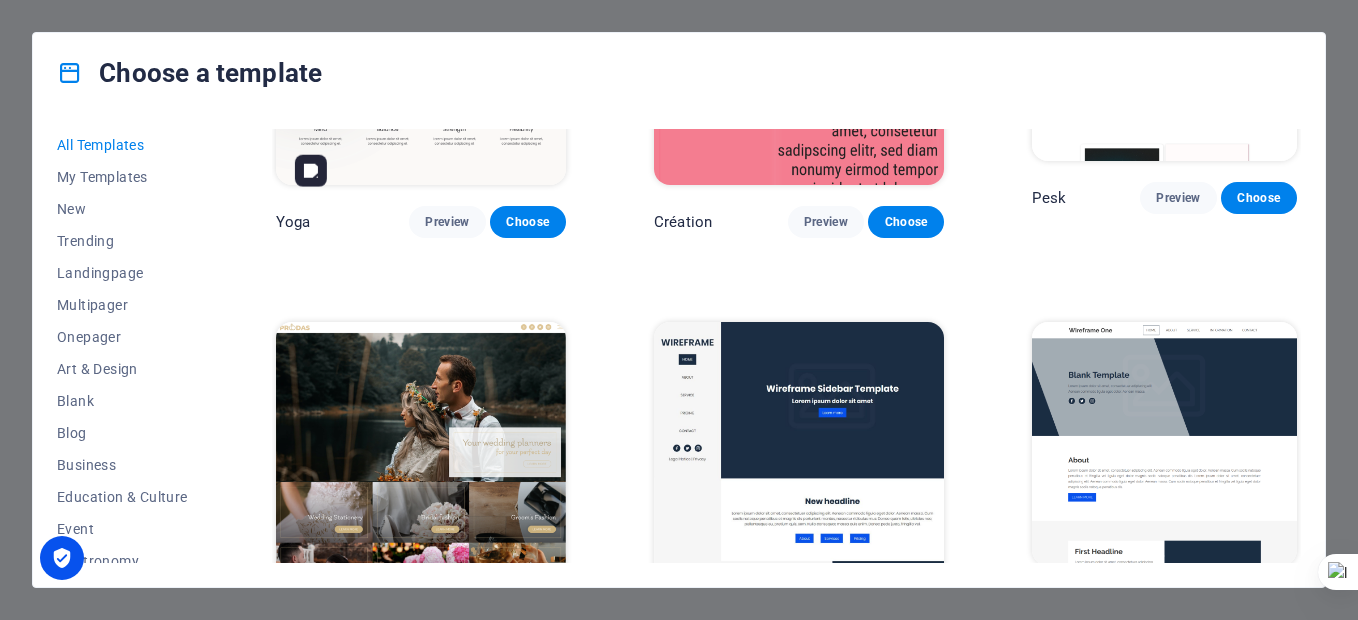 click at bounding box center (421, 456) 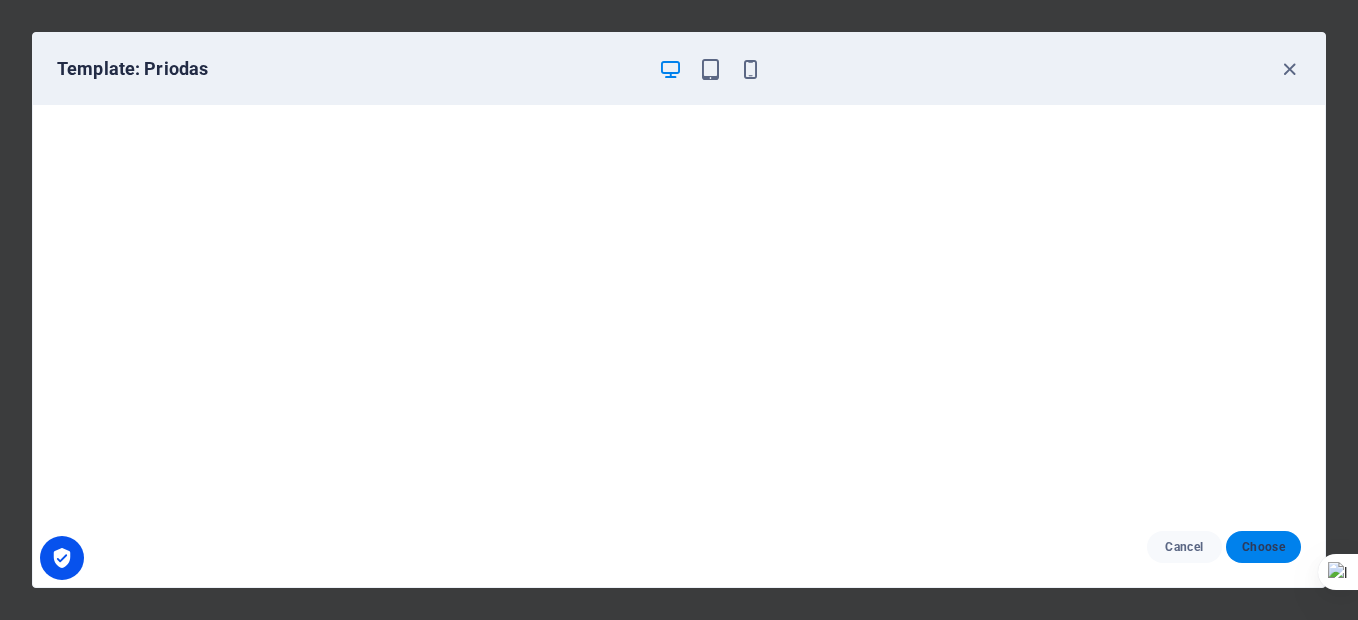 click on "Choose" at bounding box center (1263, 547) 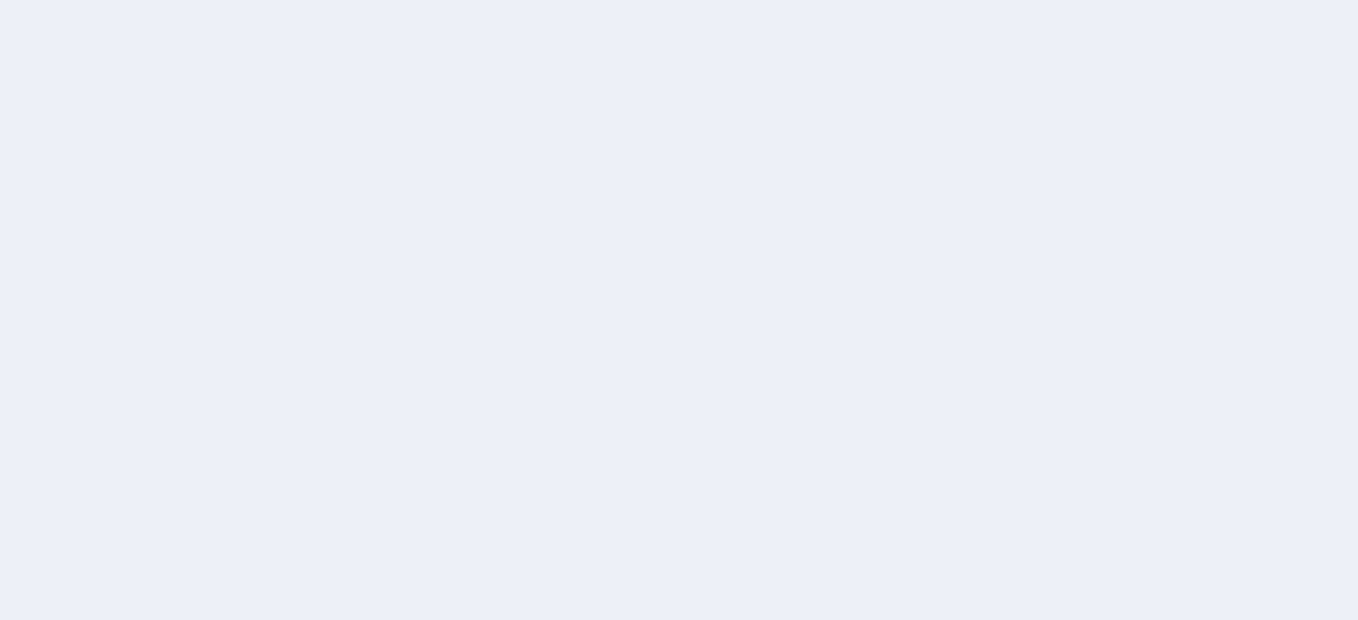 scroll, scrollTop: 0, scrollLeft: 0, axis: both 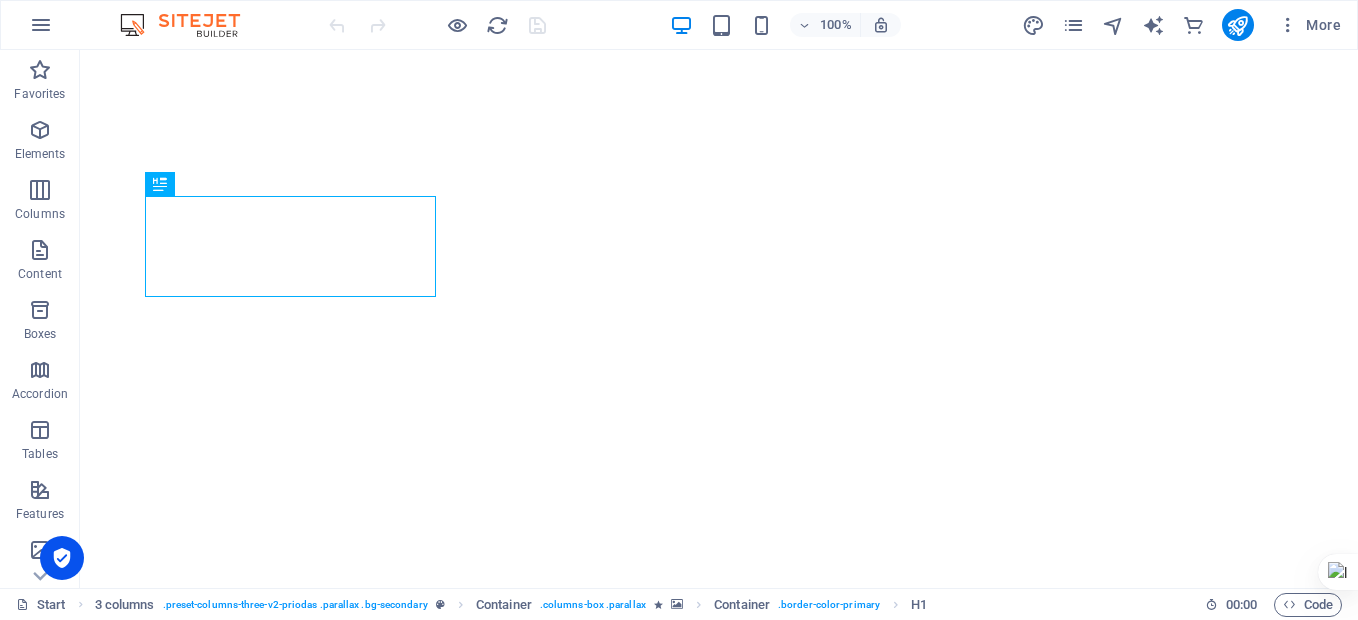 click at bounding box center [190, 25] 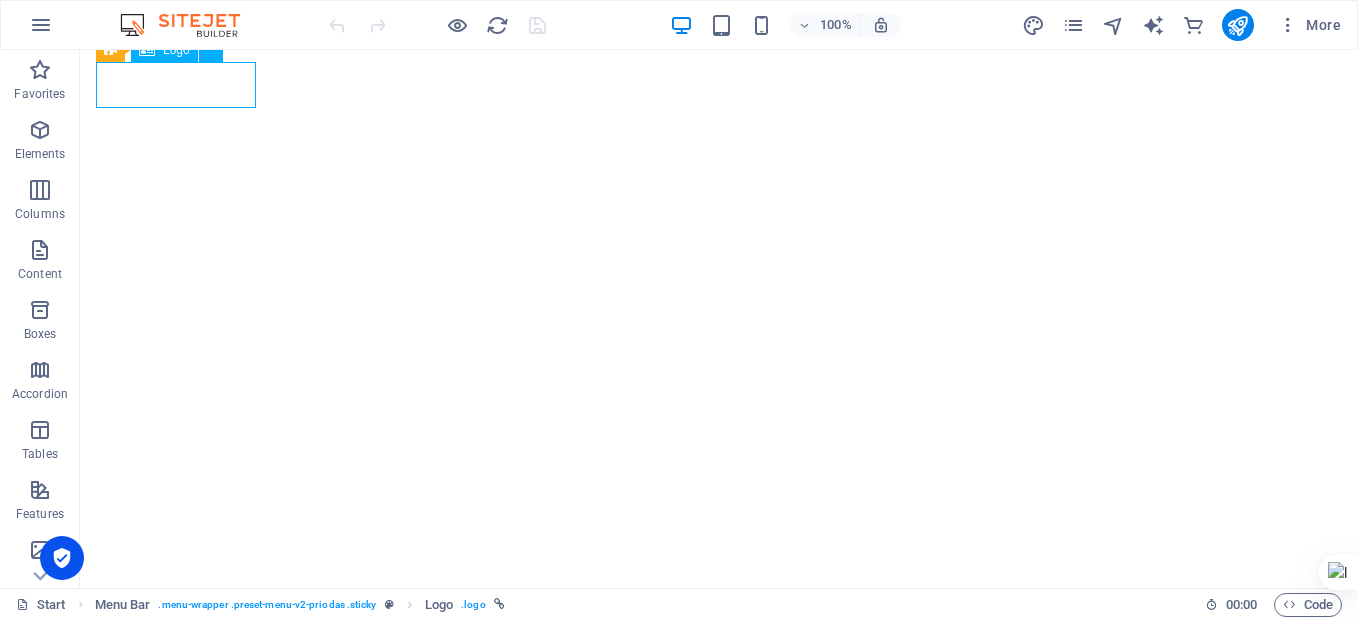 select on "px" 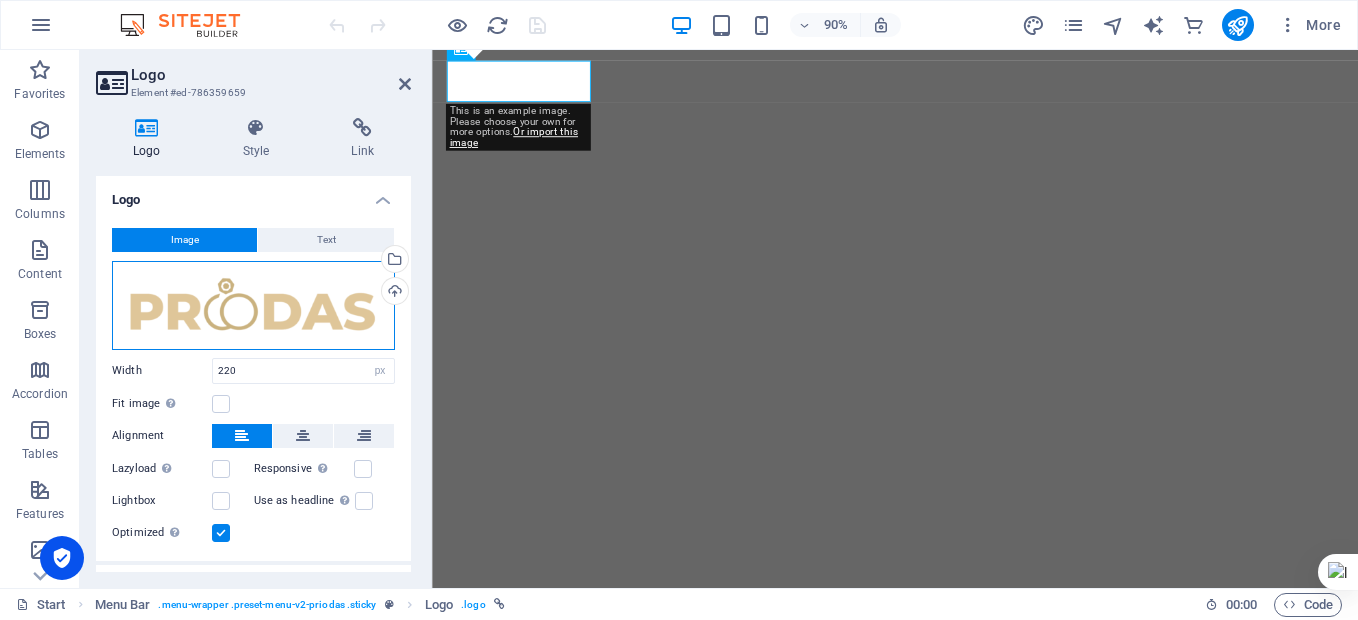 click on "Drag files here, click to choose files or select files from Files or our free stock photos & videos" at bounding box center (253, 305) 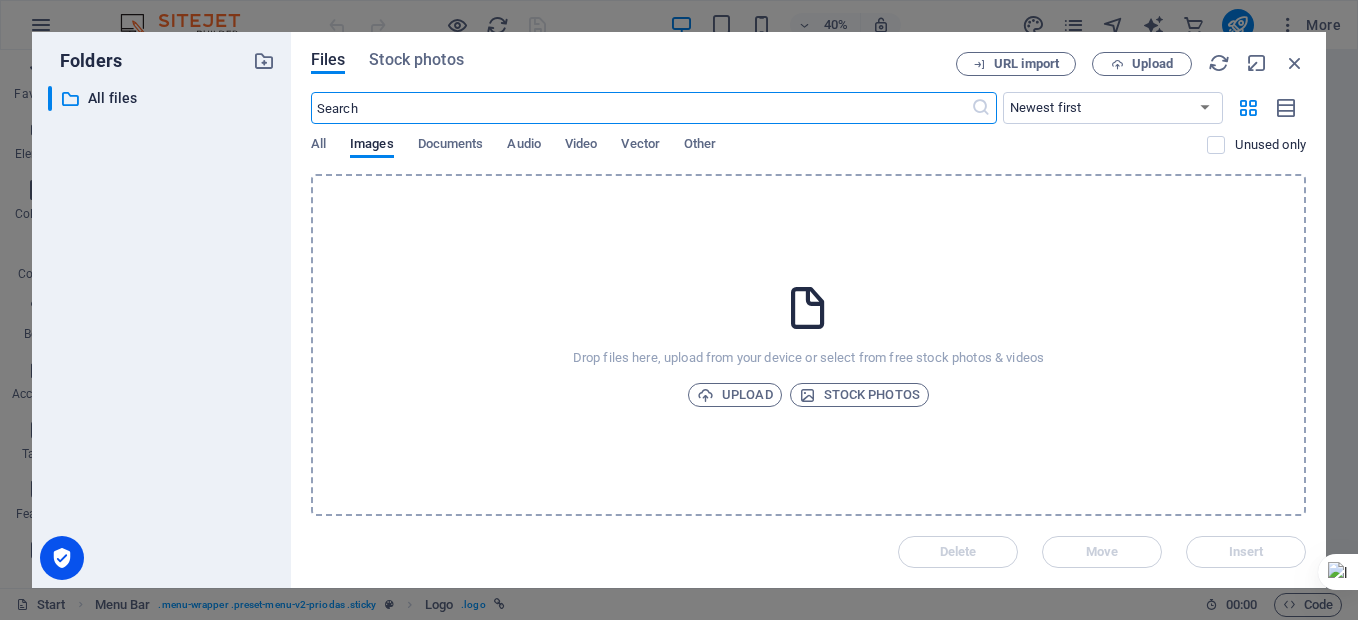 scroll, scrollTop: 2220, scrollLeft: 0, axis: vertical 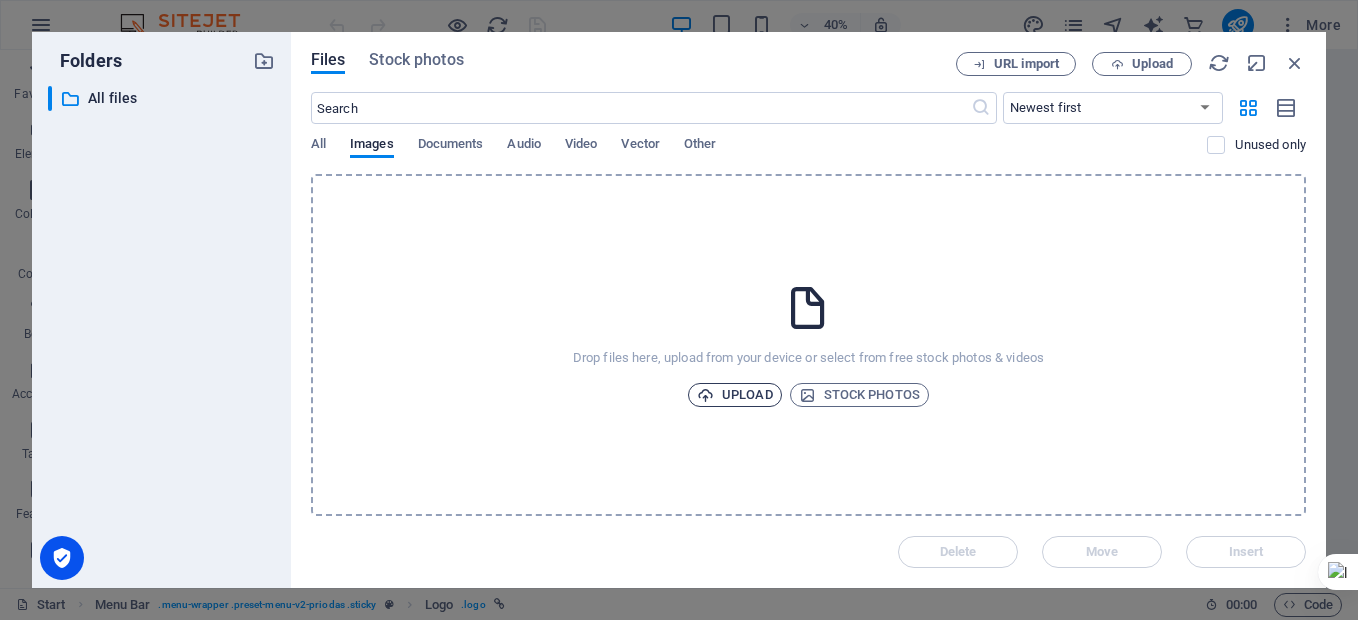 click on "Upload" at bounding box center (735, 395) 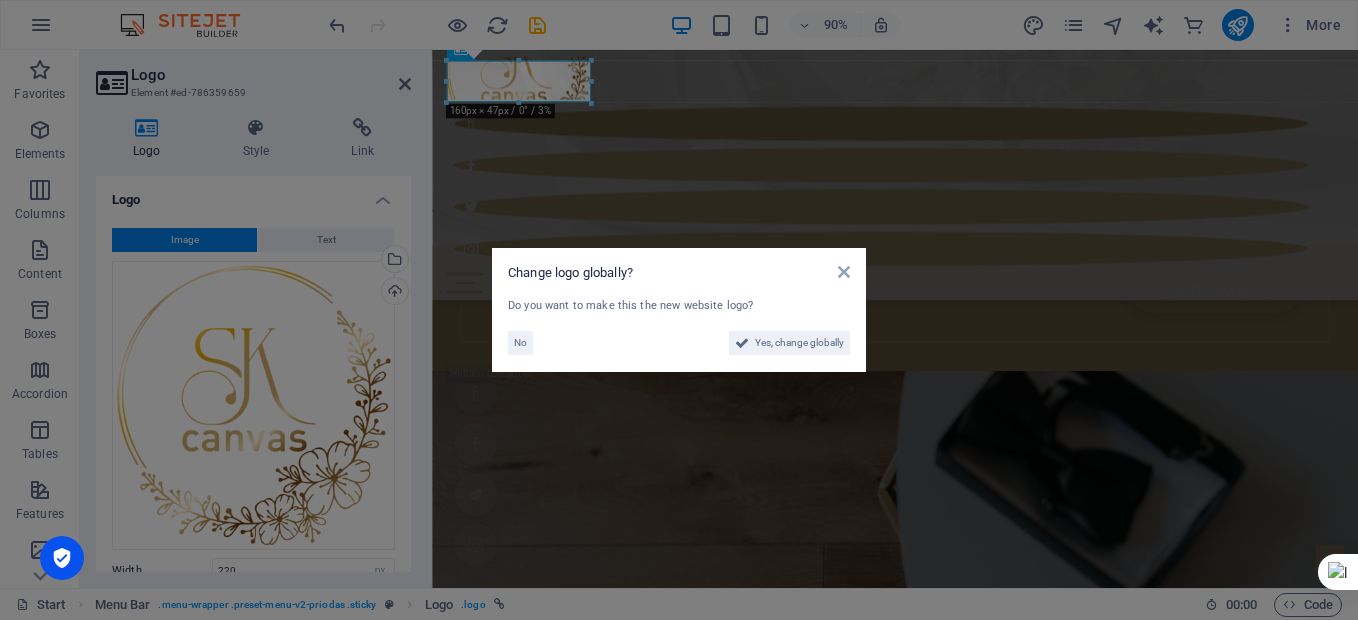 scroll, scrollTop: 1630, scrollLeft: 0, axis: vertical 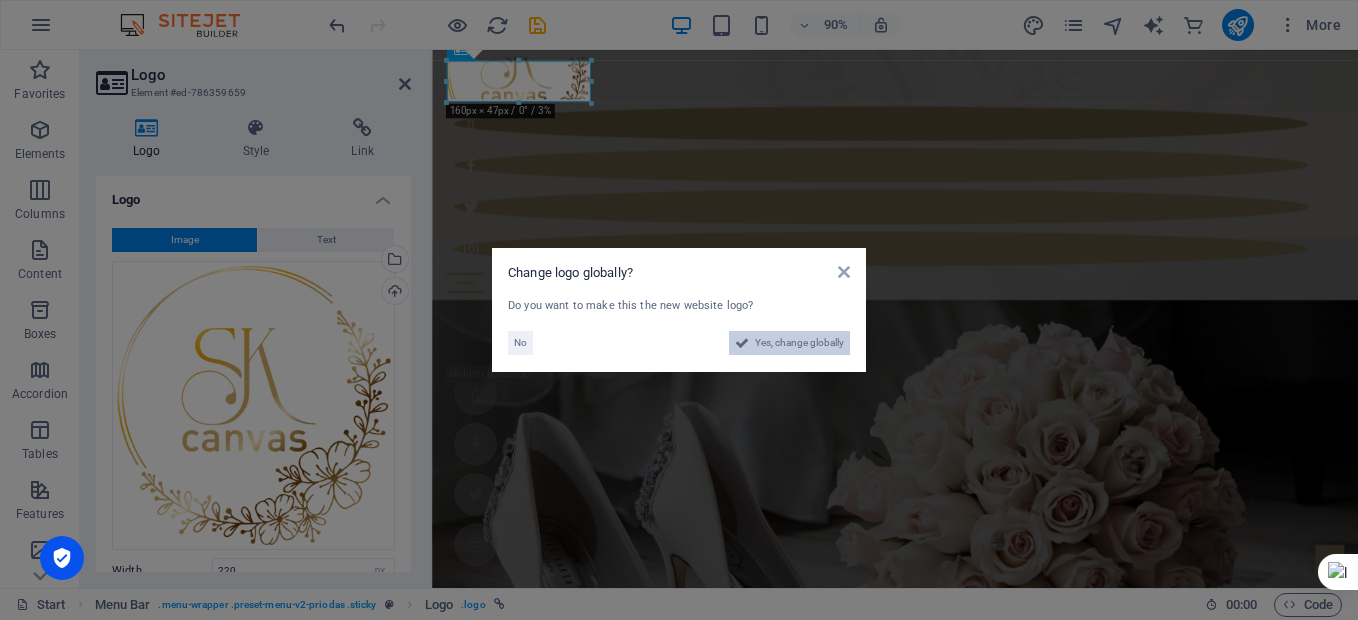 click on "Yes, change globally" at bounding box center [799, 343] 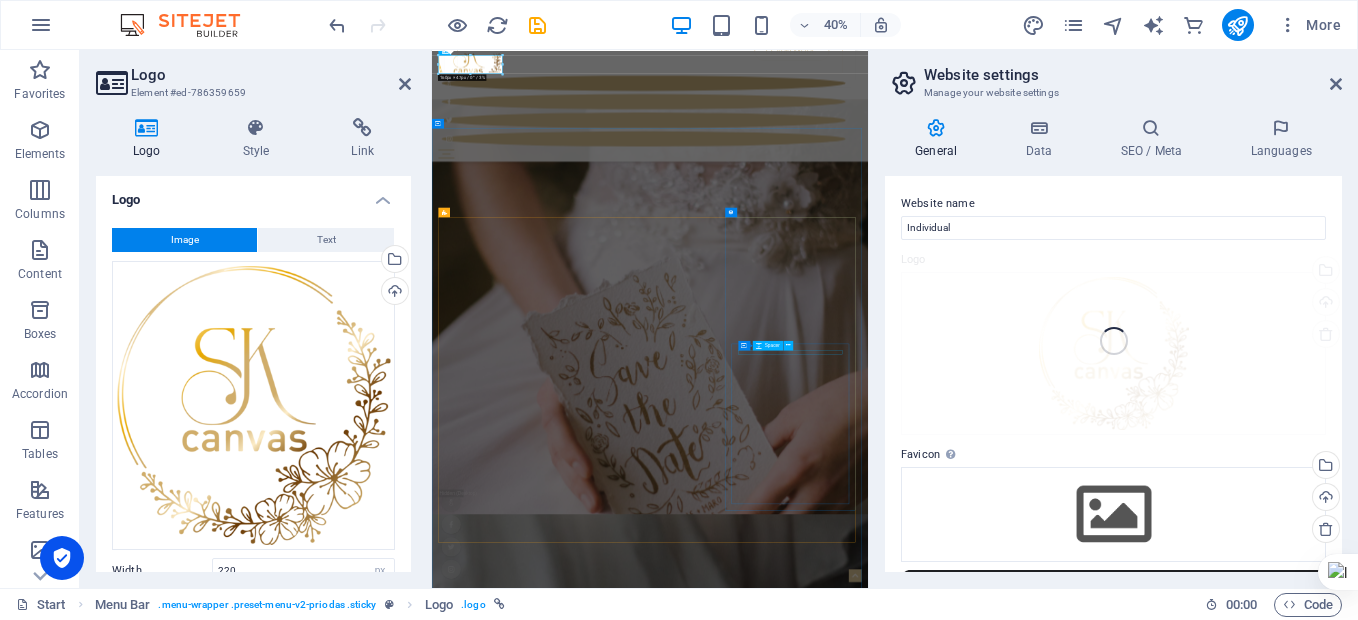 scroll, scrollTop: 2220, scrollLeft: 0, axis: vertical 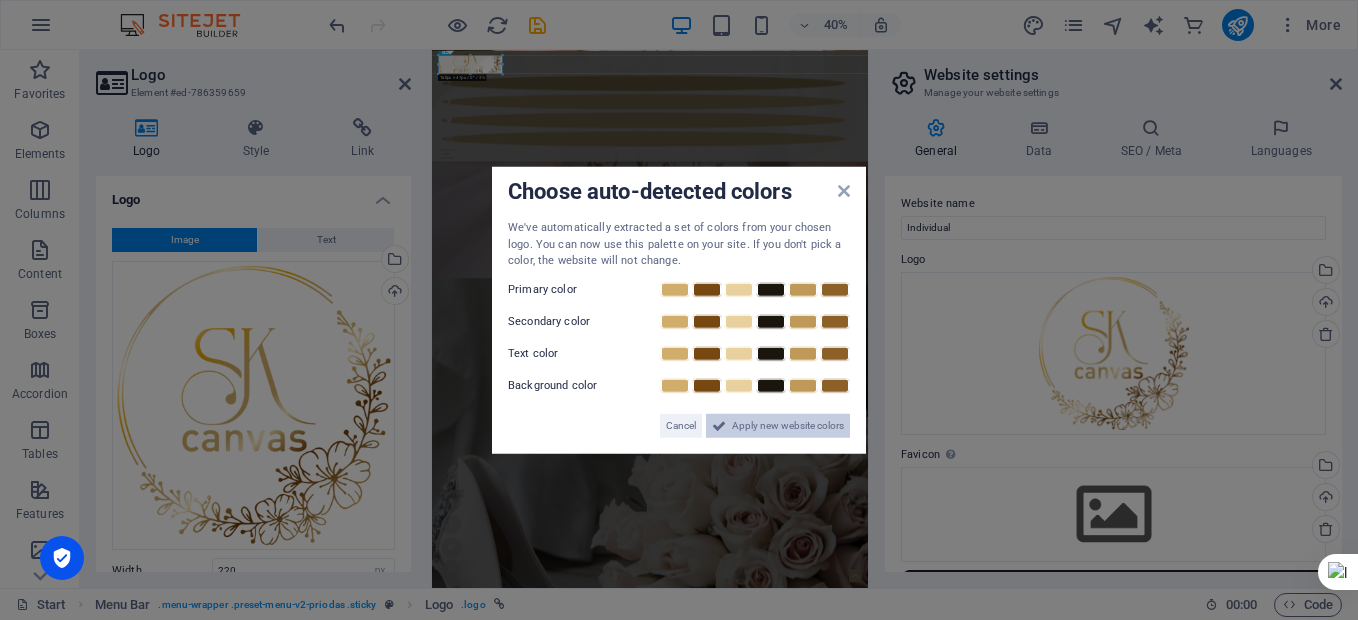 click on "Apply new website colors" at bounding box center (788, 425) 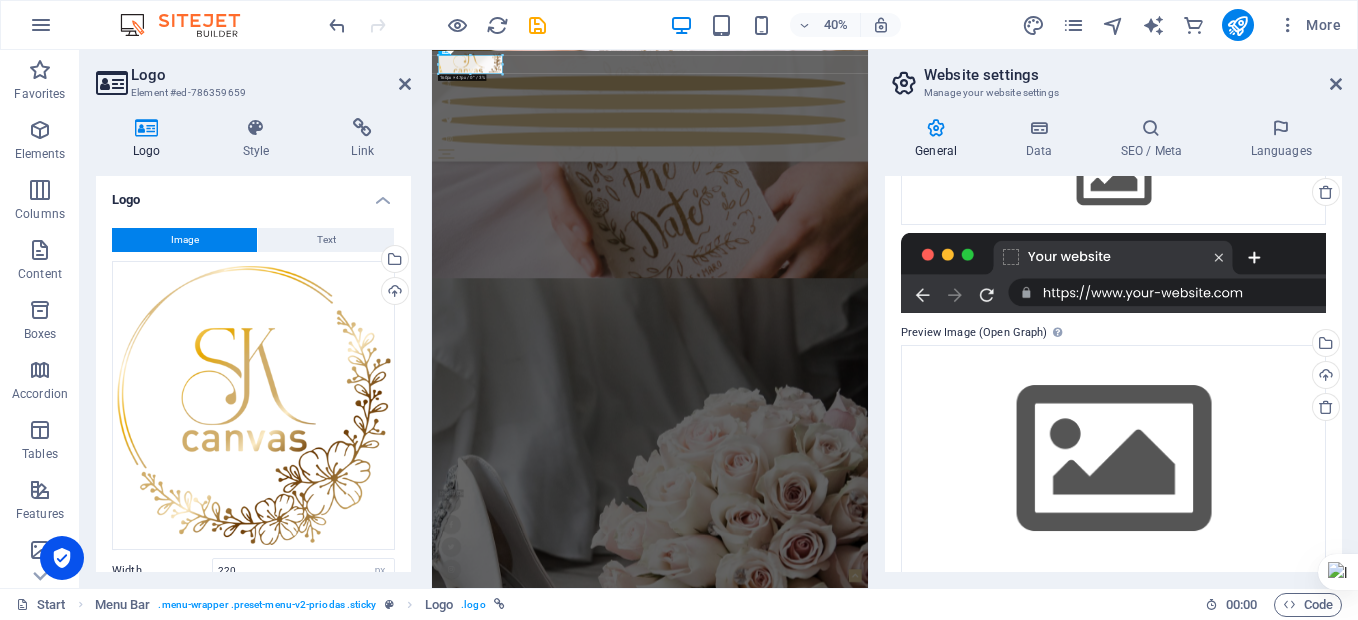 scroll, scrollTop: 355, scrollLeft: 0, axis: vertical 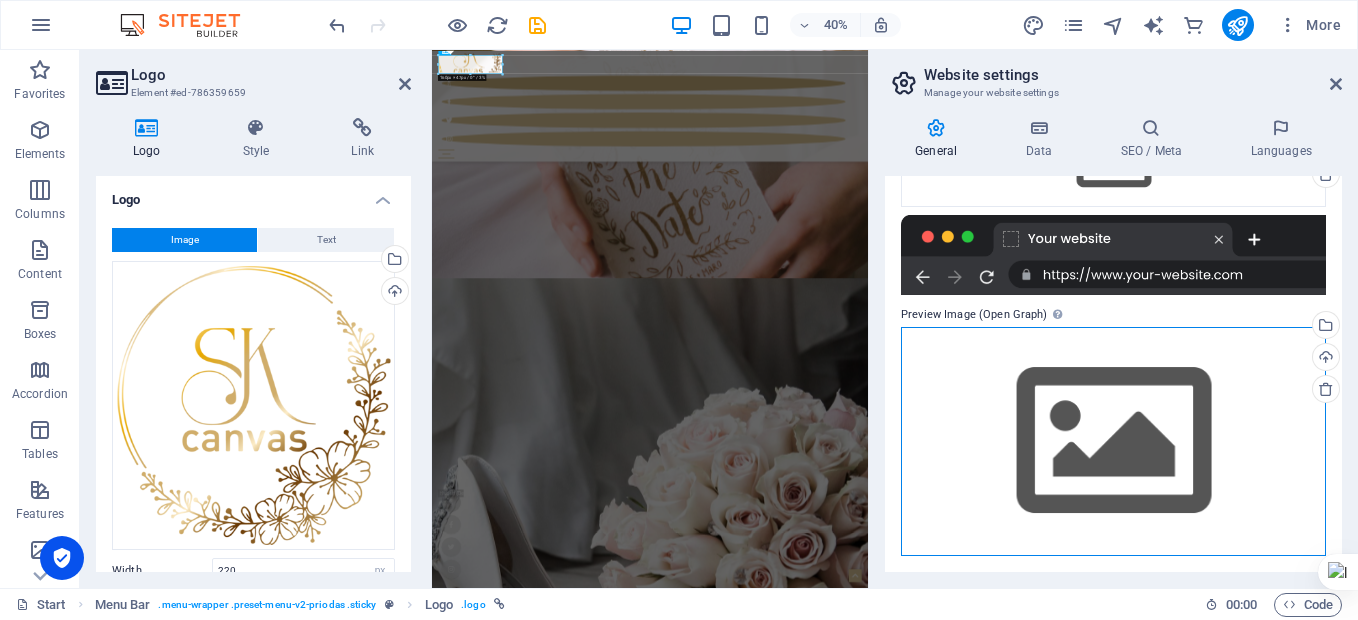 click on "Drag files here, click to choose files or select files from Files or our free stock photos & videos" at bounding box center (1113, 441) 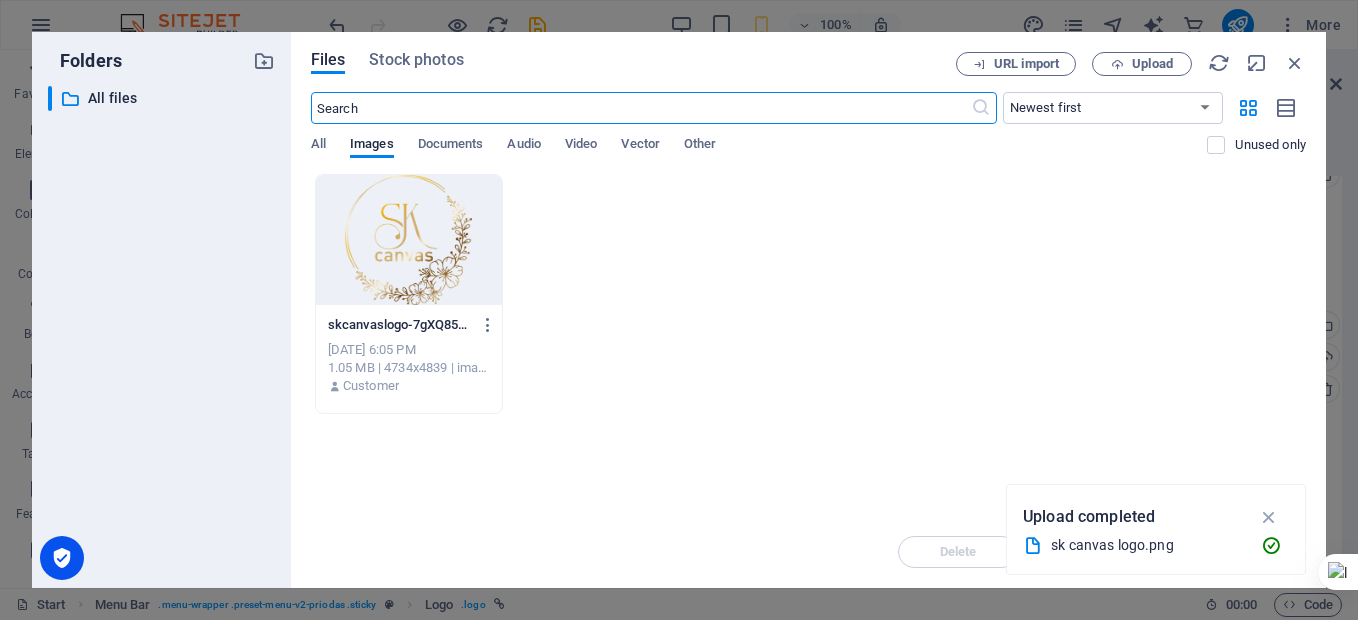 click at bounding box center (409, 240) 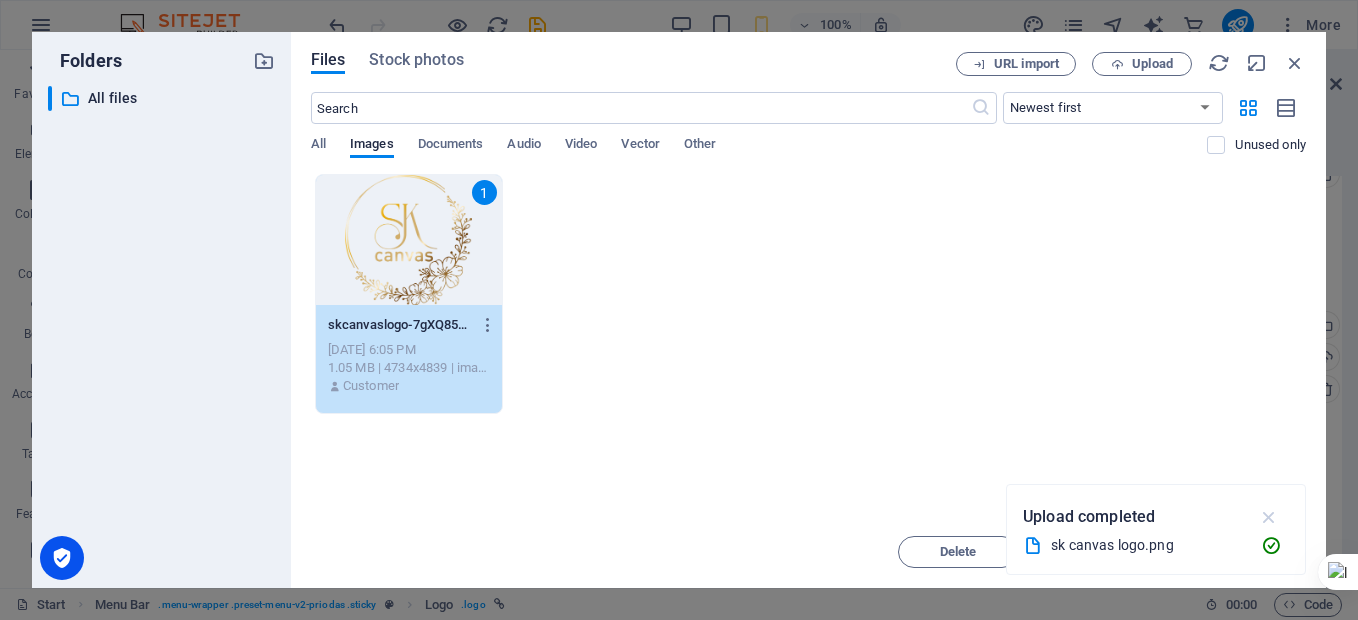 click at bounding box center [1269, 517] 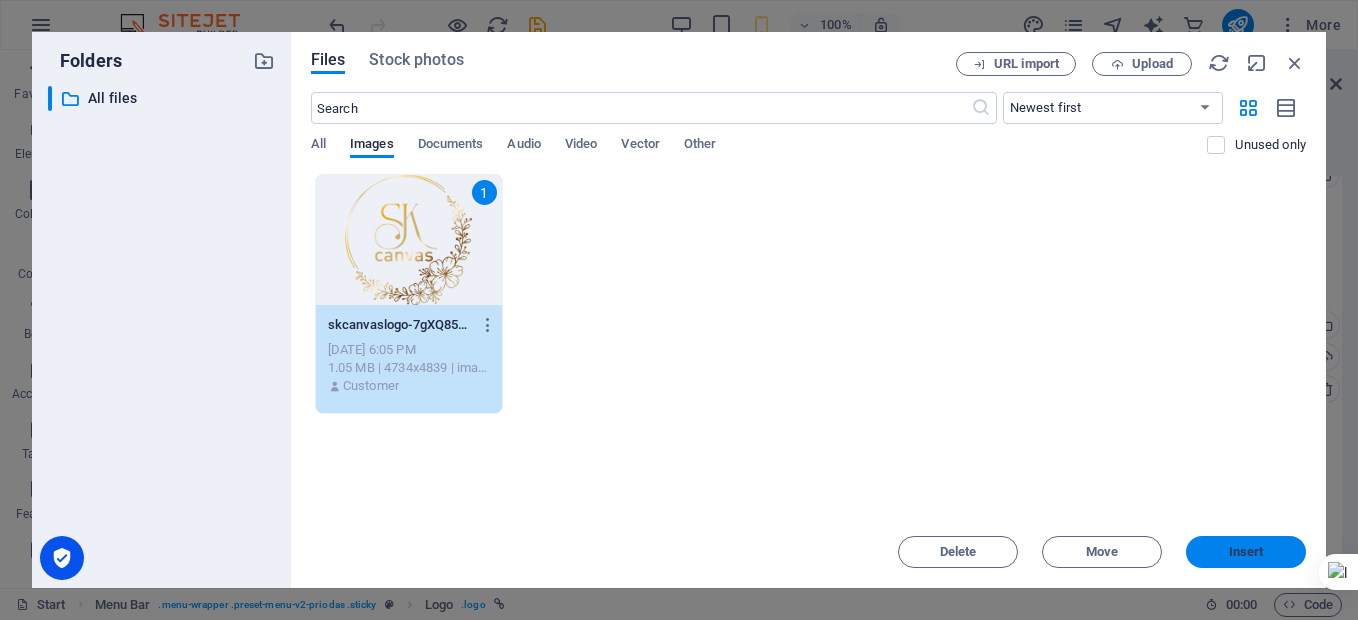 click on "Insert" at bounding box center (1246, 552) 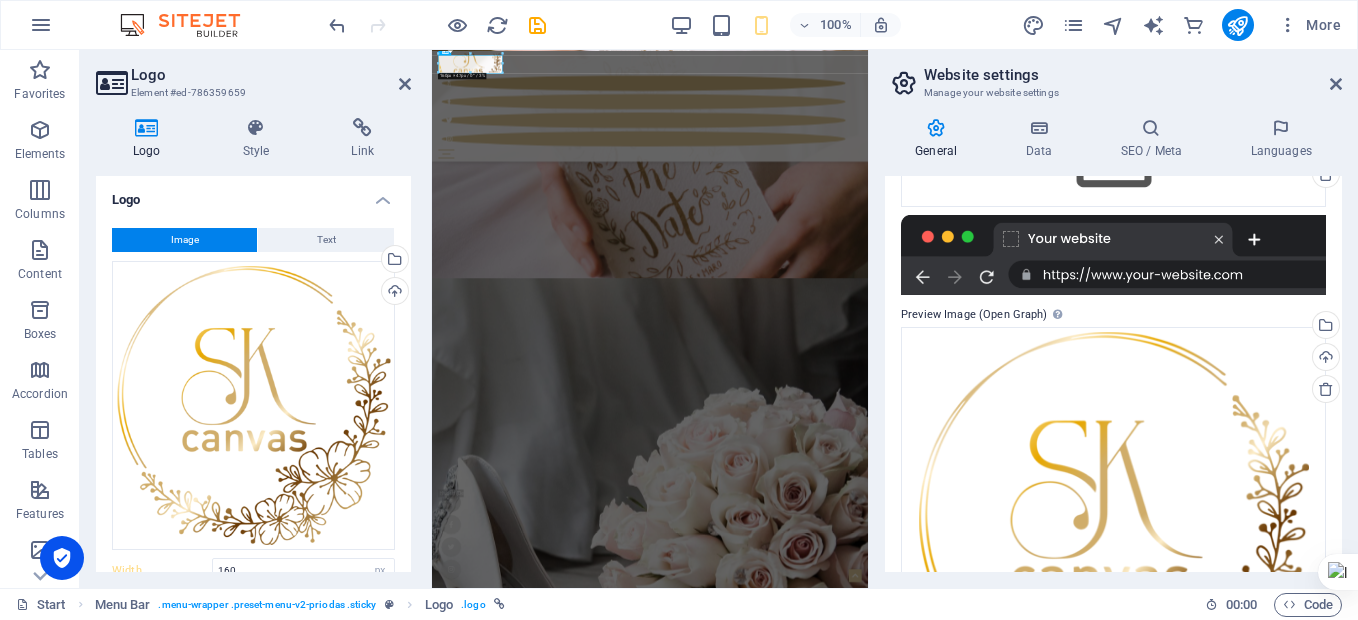 type on "220" 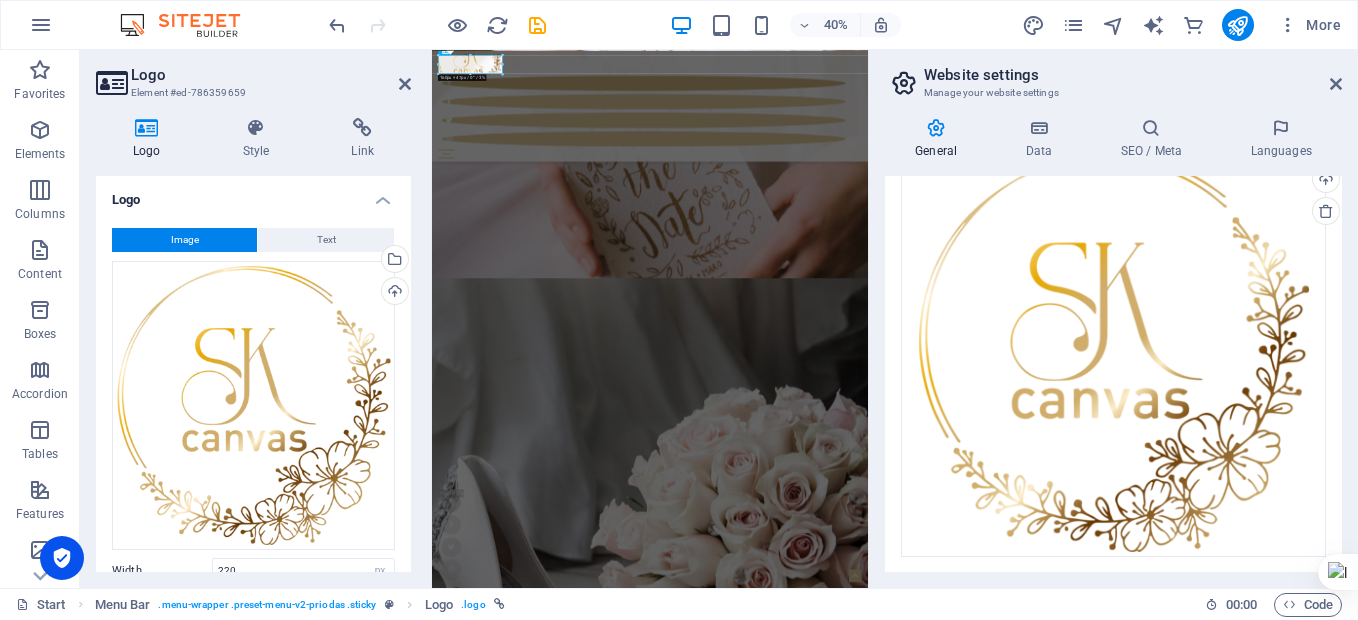 scroll, scrollTop: 534, scrollLeft: 0, axis: vertical 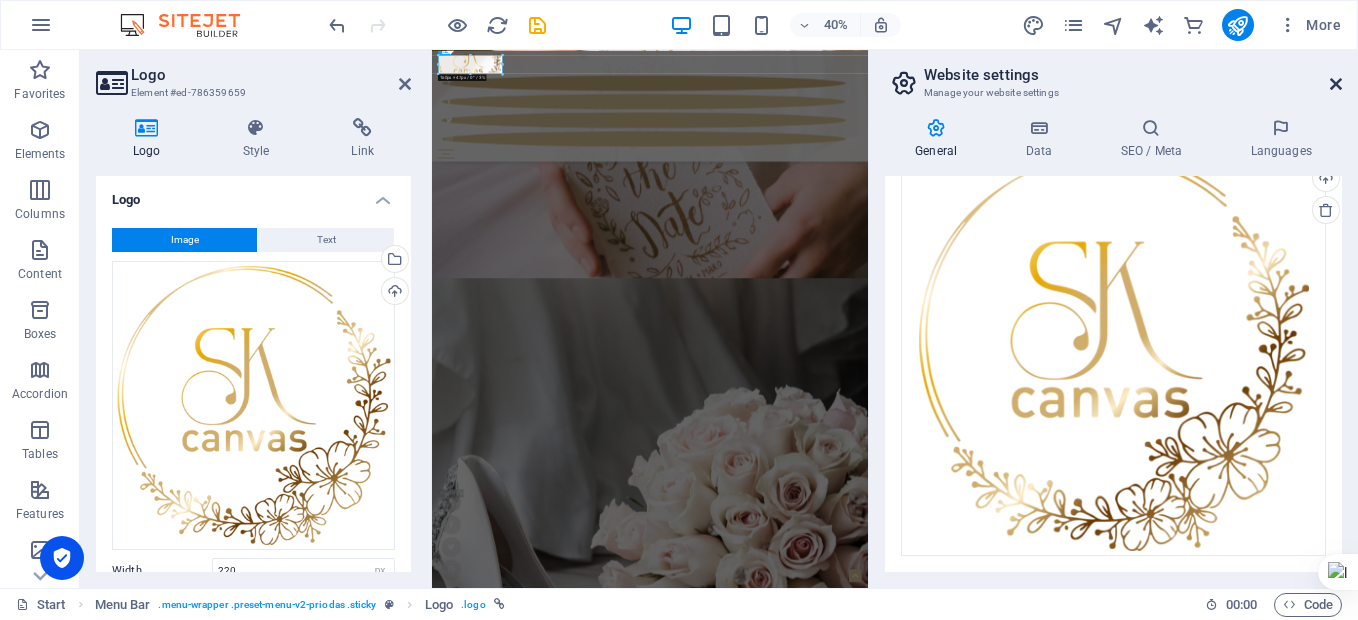 click at bounding box center (1336, 84) 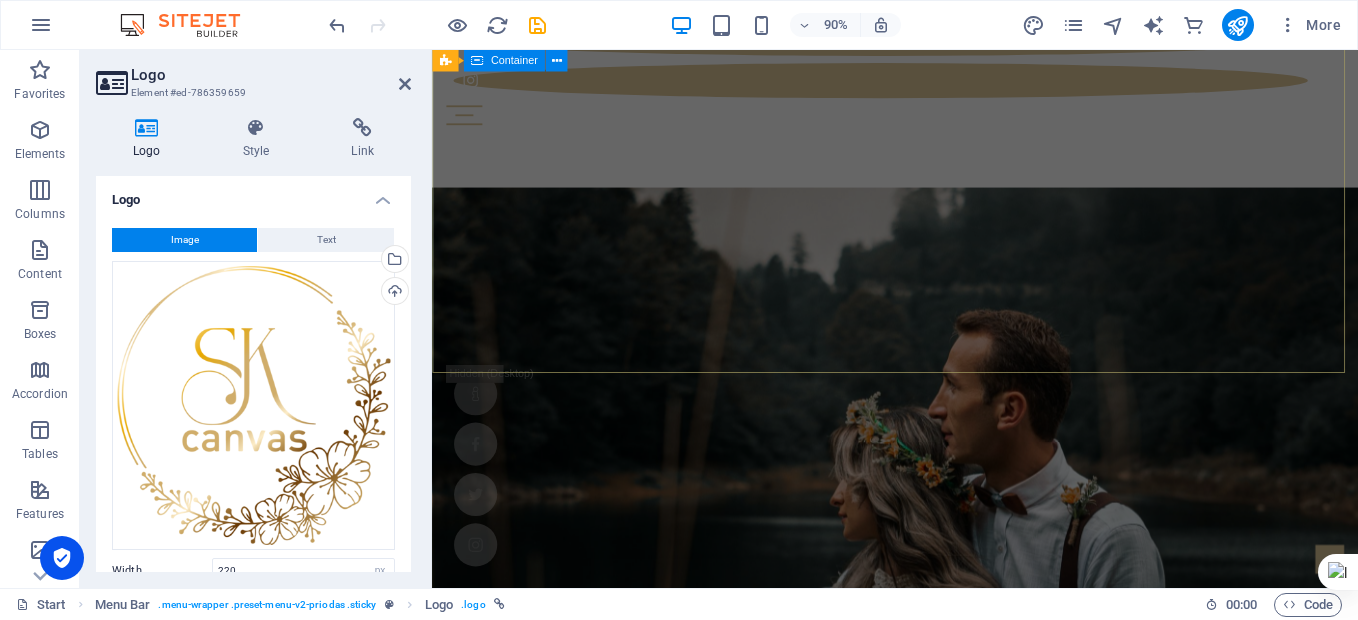 scroll, scrollTop: 0, scrollLeft: 0, axis: both 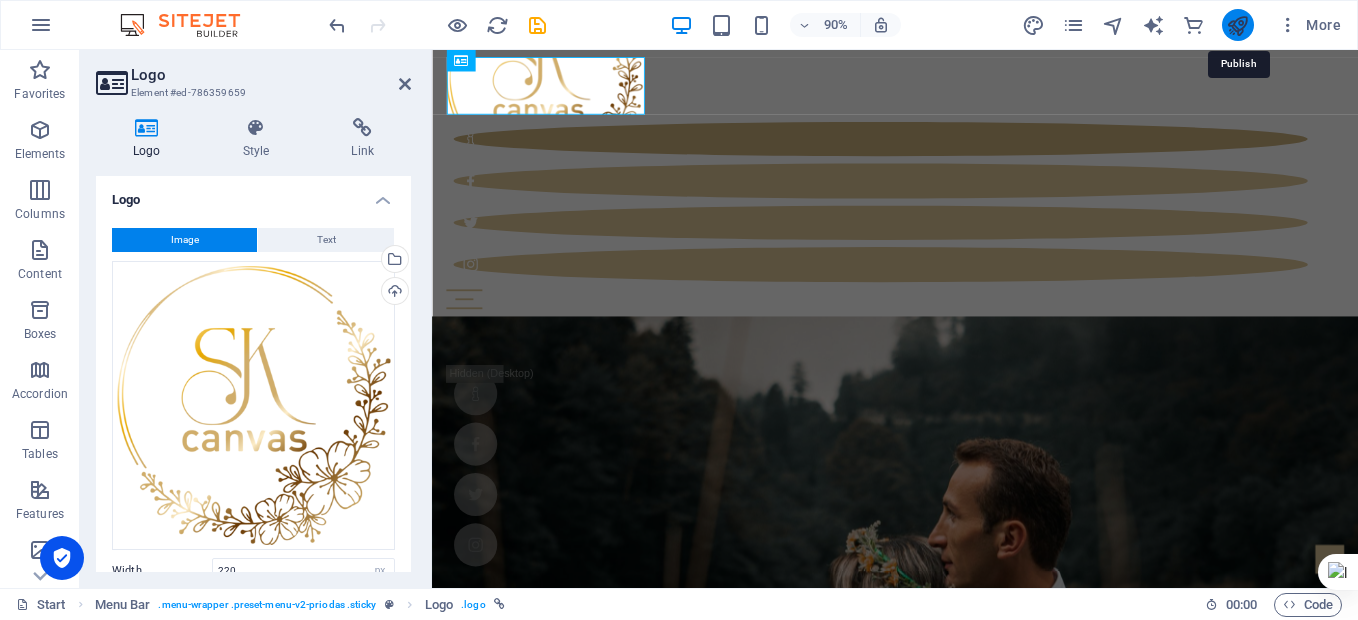 click at bounding box center [1237, 25] 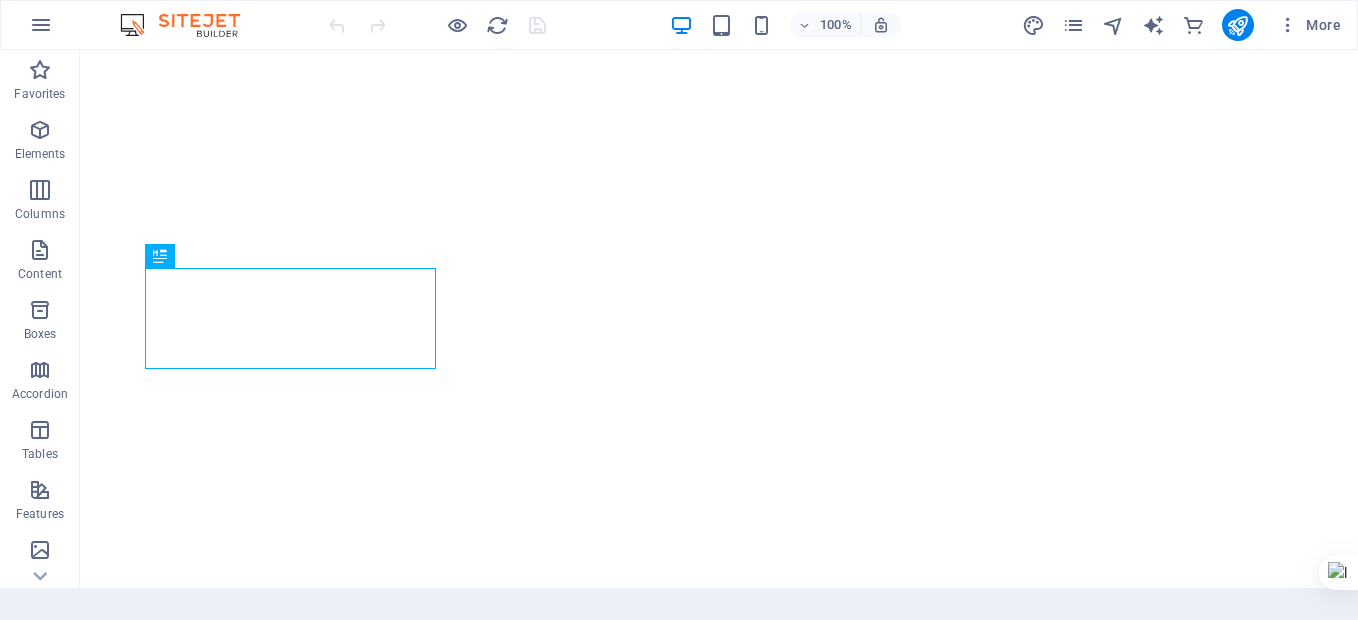 scroll, scrollTop: 0, scrollLeft: 0, axis: both 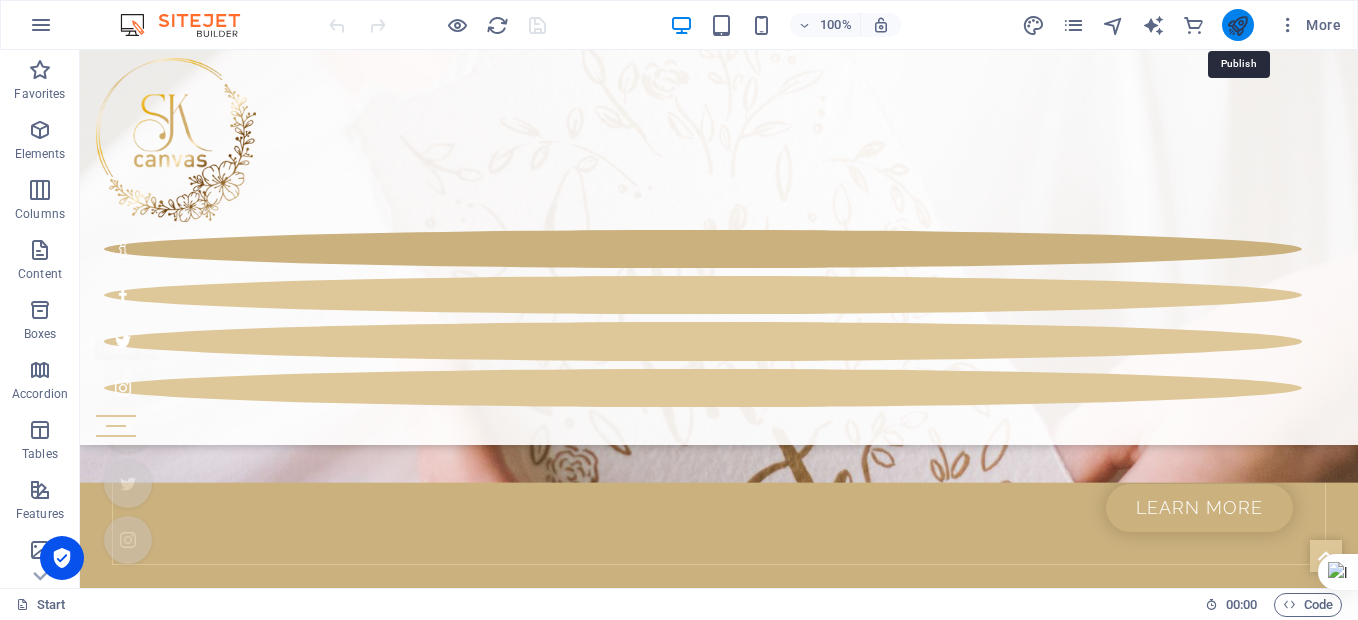 click at bounding box center [1237, 25] 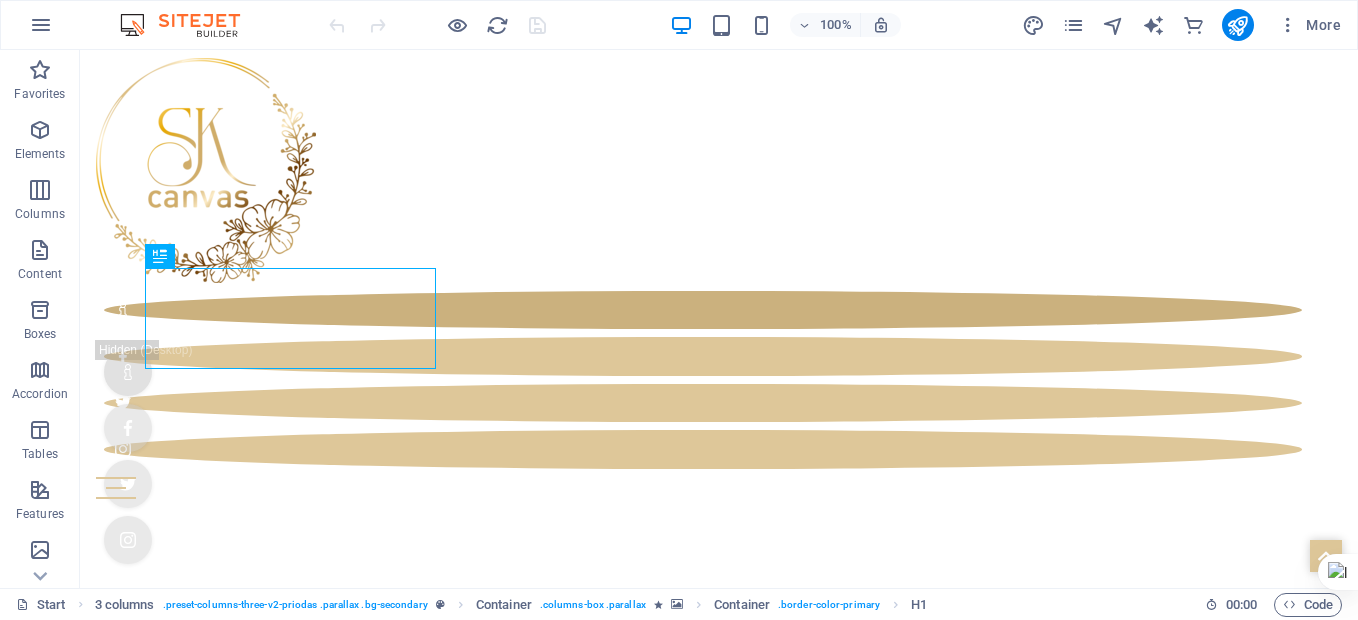 scroll, scrollTop: 697, scrollLeft: 0, axis: vertical 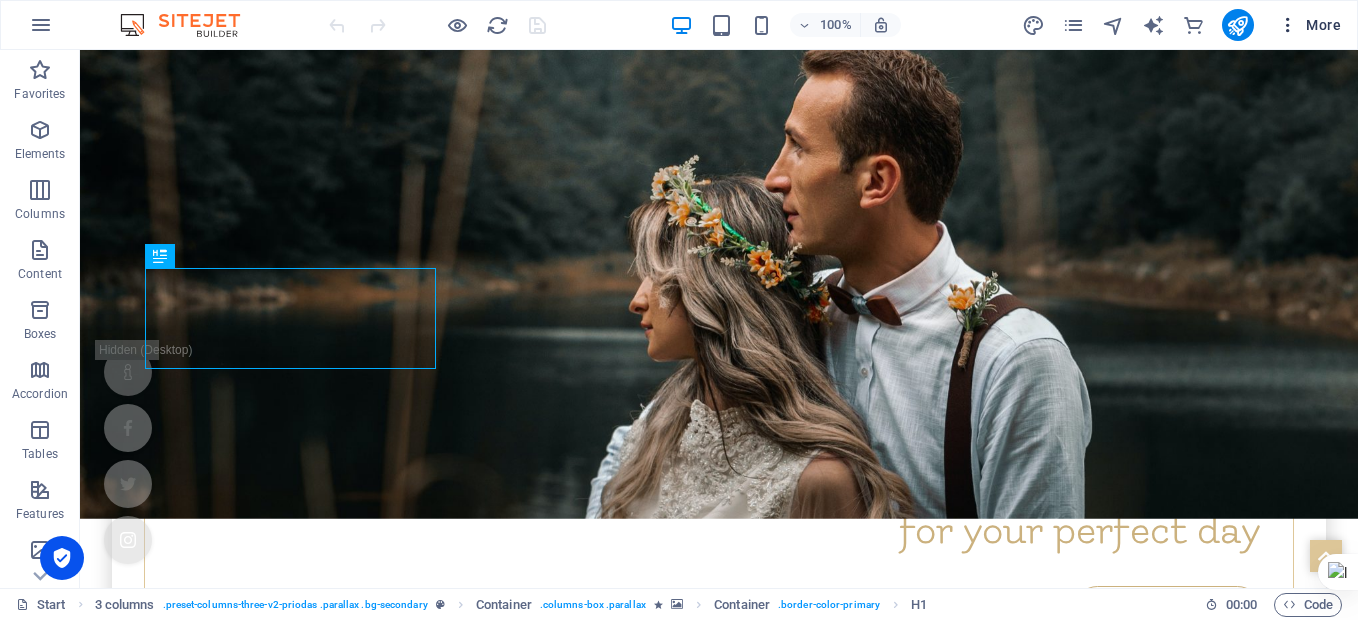 click at bounding box center (1288, 25) 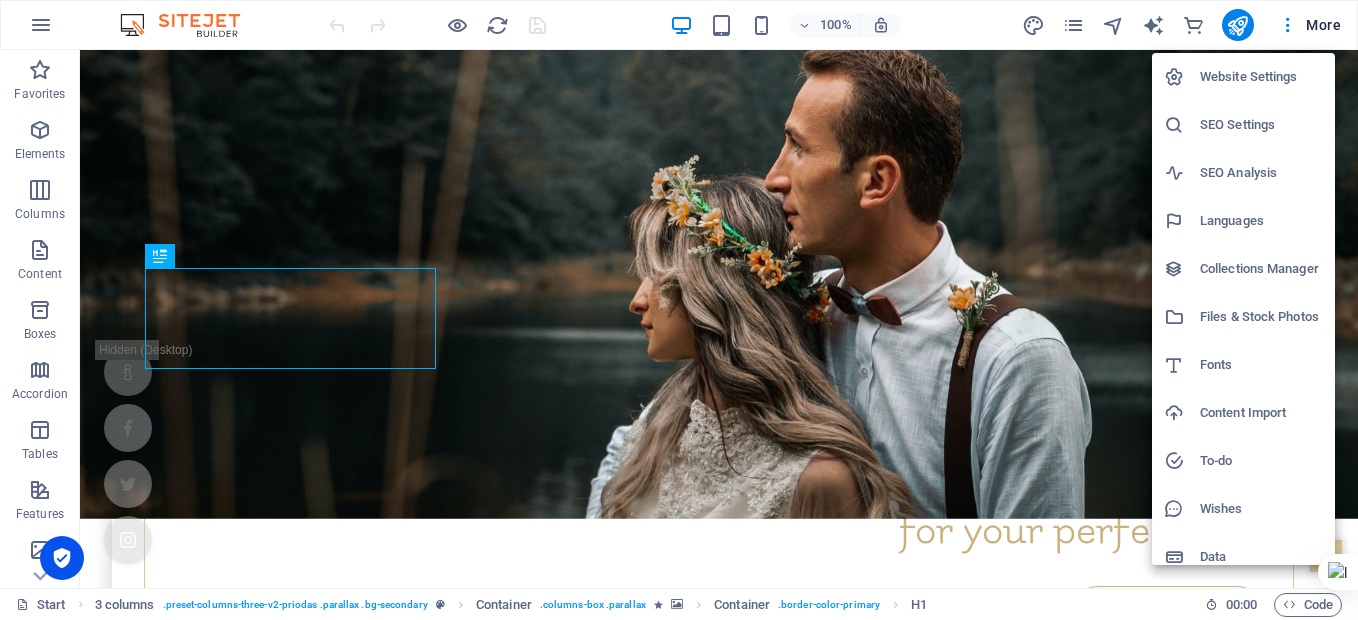 click at bounding box center [679, 310] 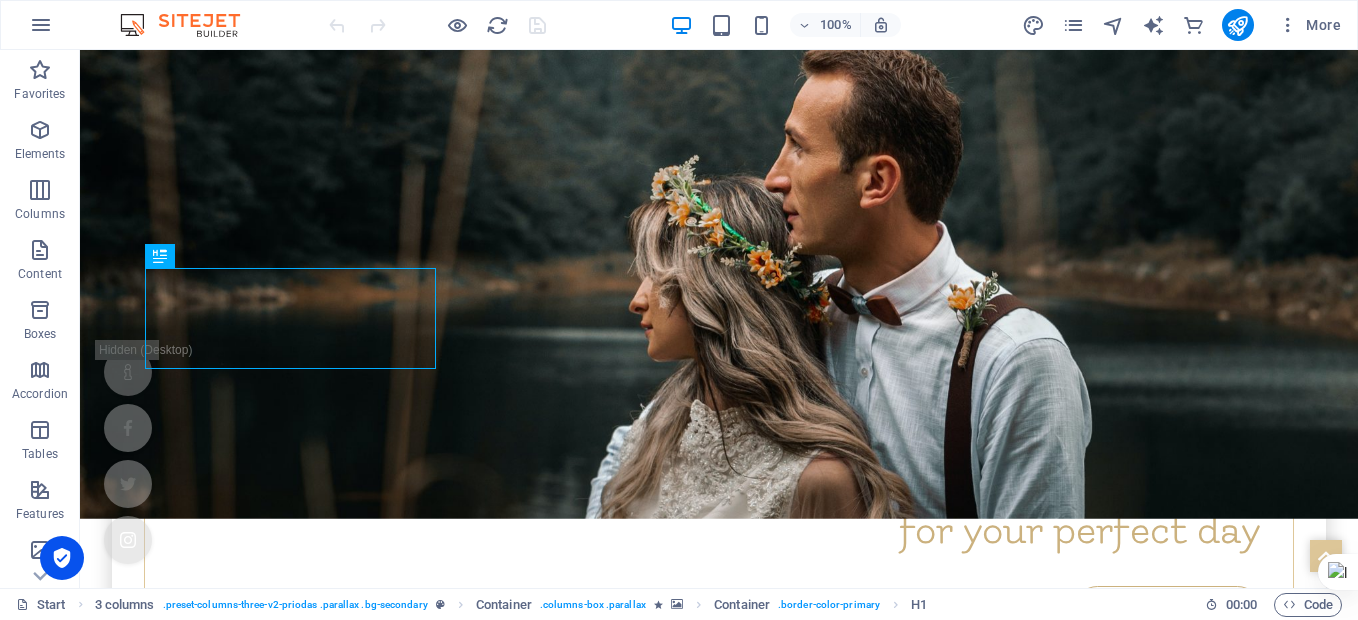 click on "More" at bounding box center [1309, 25] 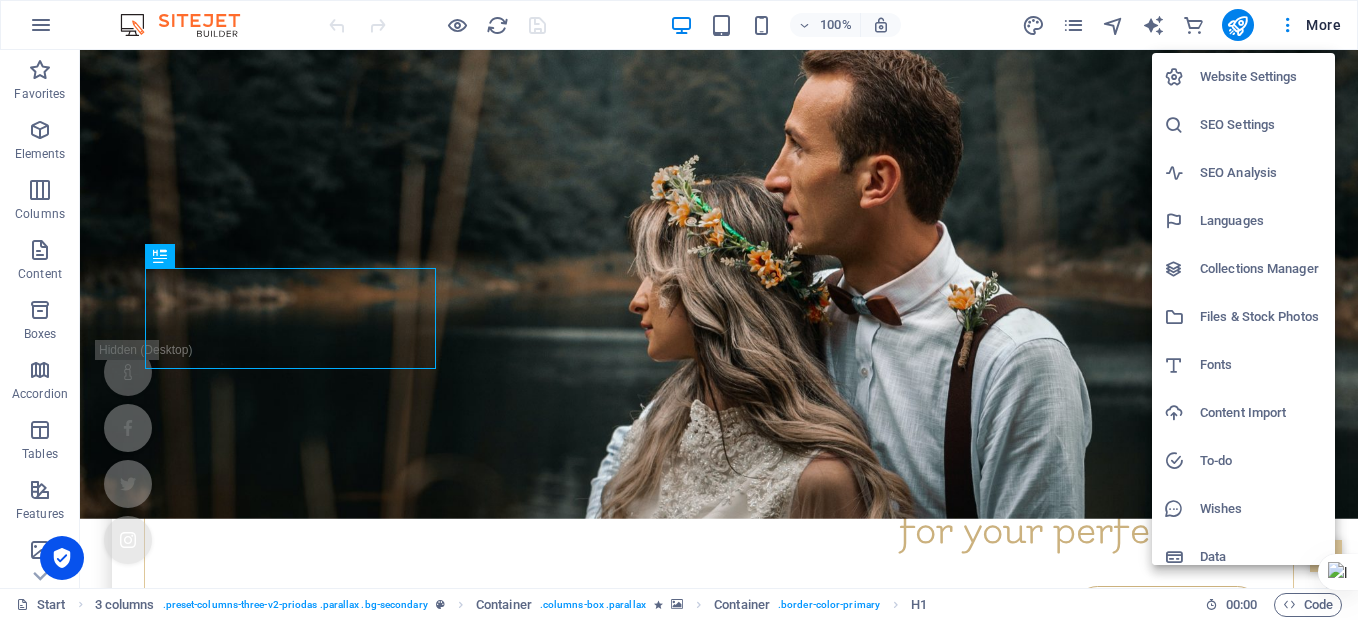 click at bounding box center [679, 310] 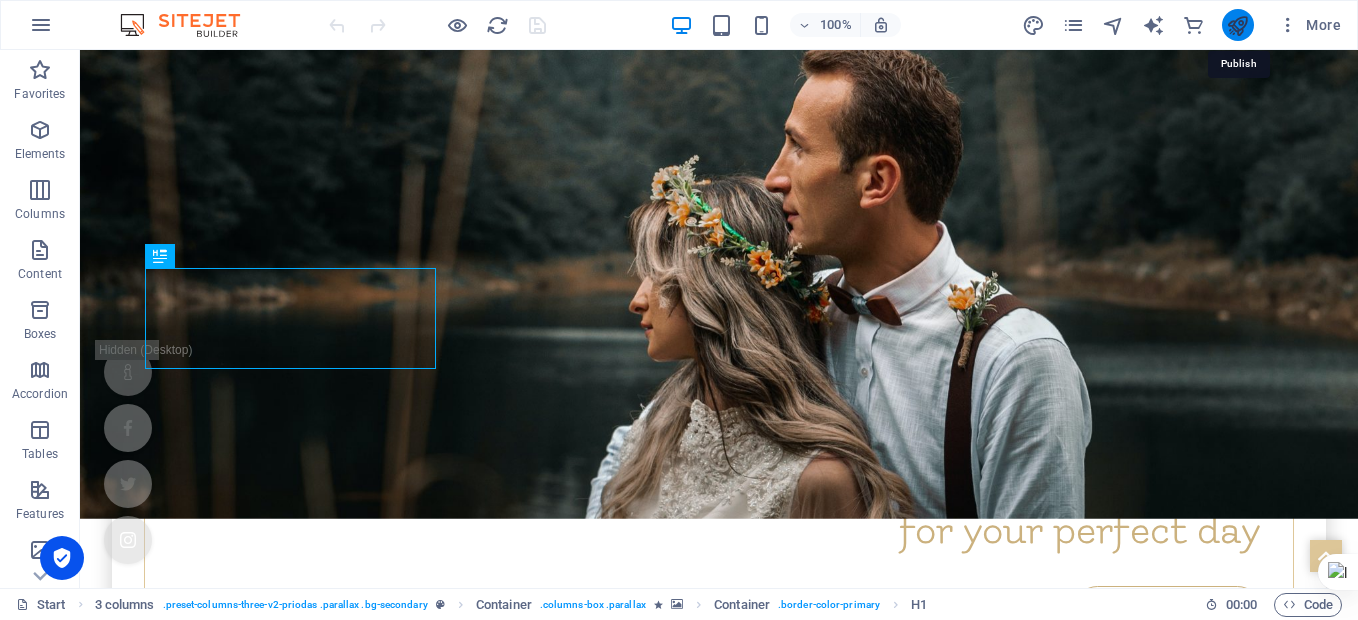 click at bounding box center [1237, 25] 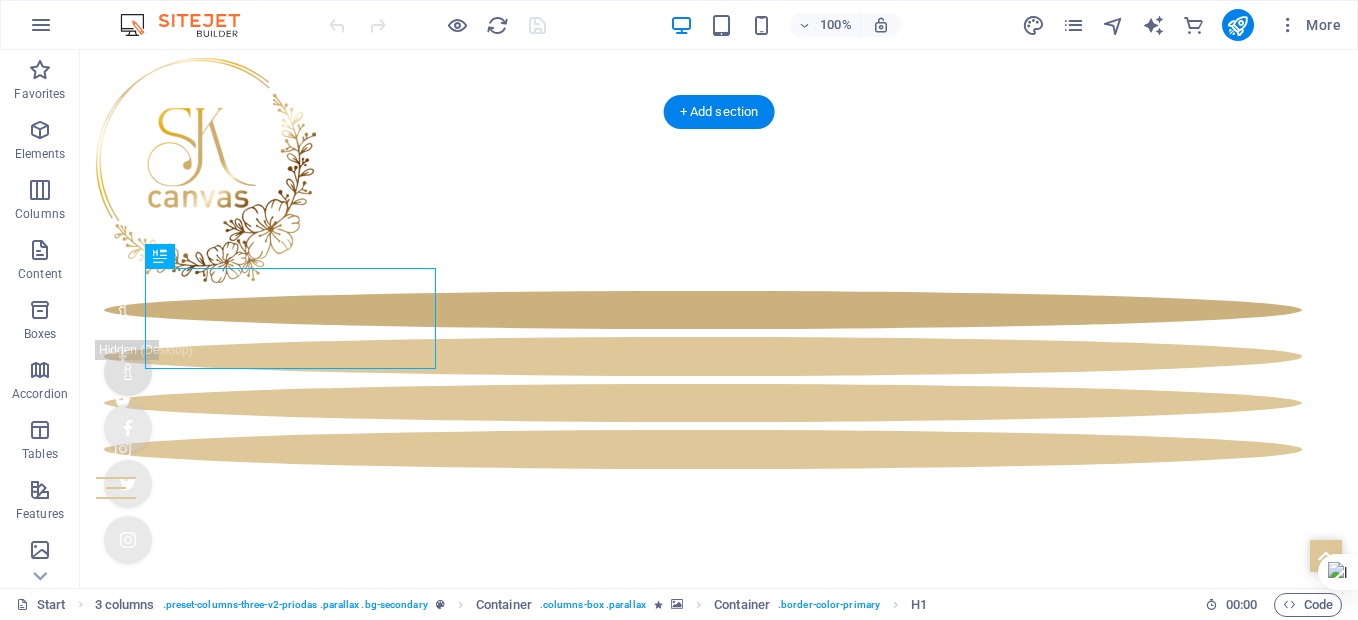 scroll, scrollTop: 697, scrollLeft: 0, axis: vertical 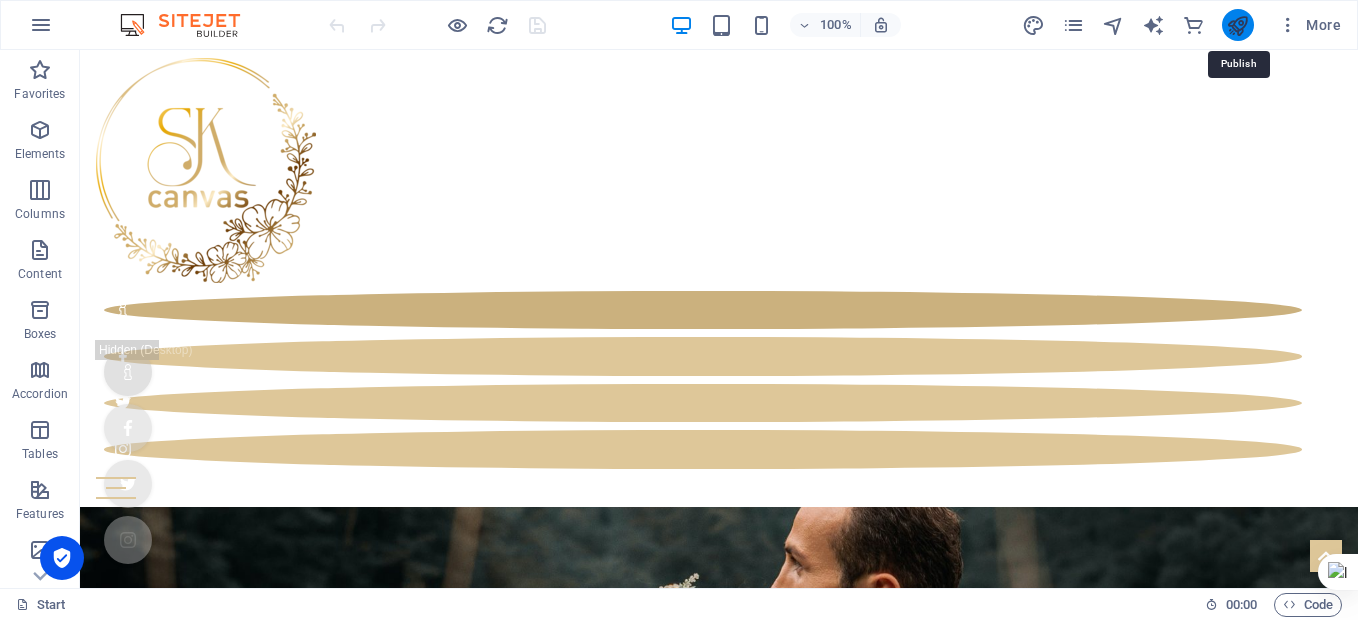 click at bounding box center (1237, 25) 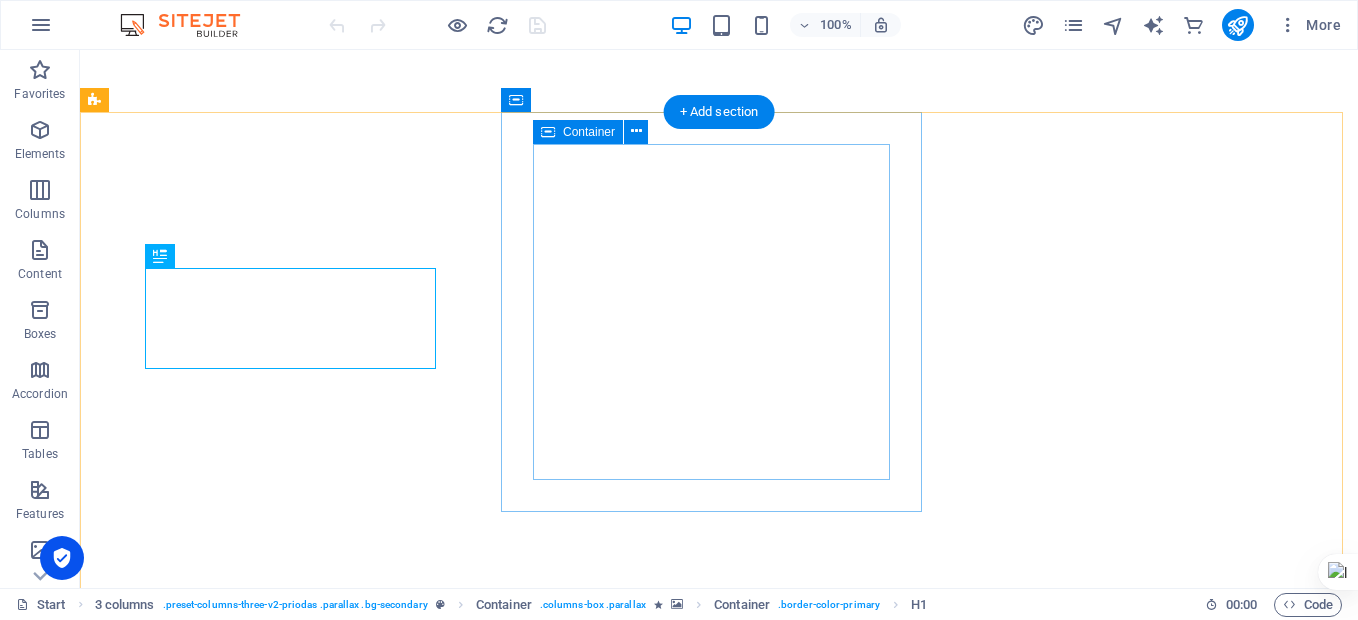 scroll, scrollTop: 0, scrollLeft: 0, axis: both 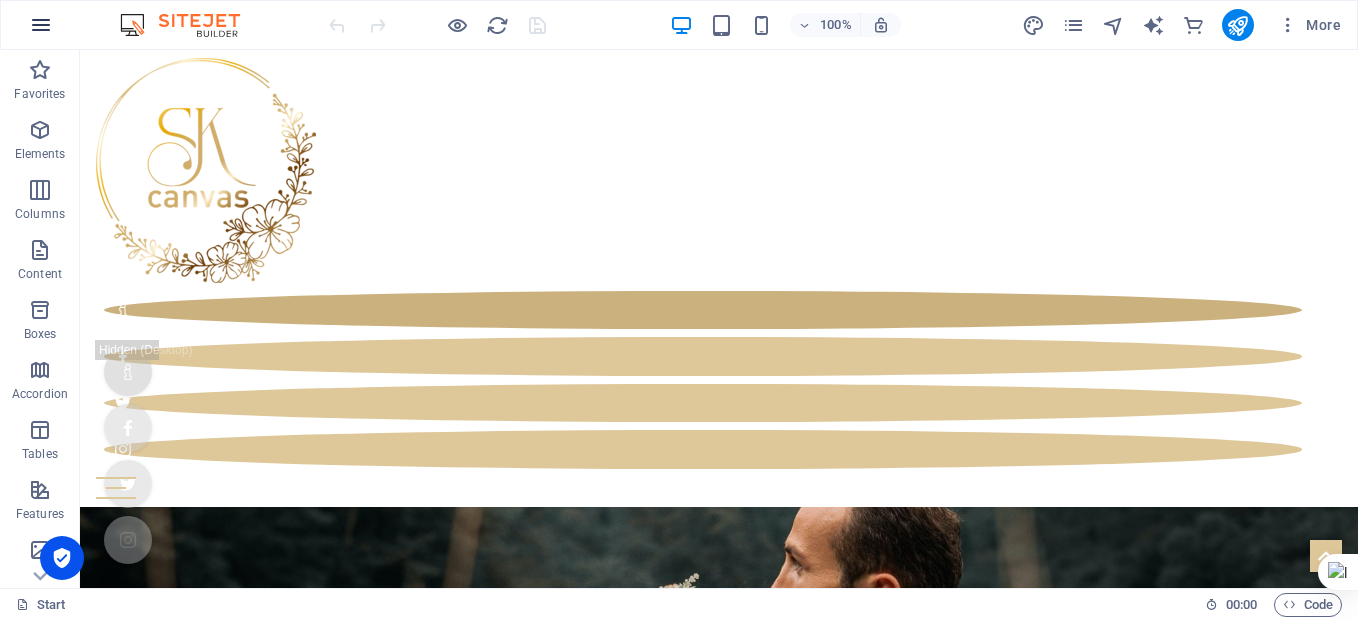 click at bounding box center [41, 25] 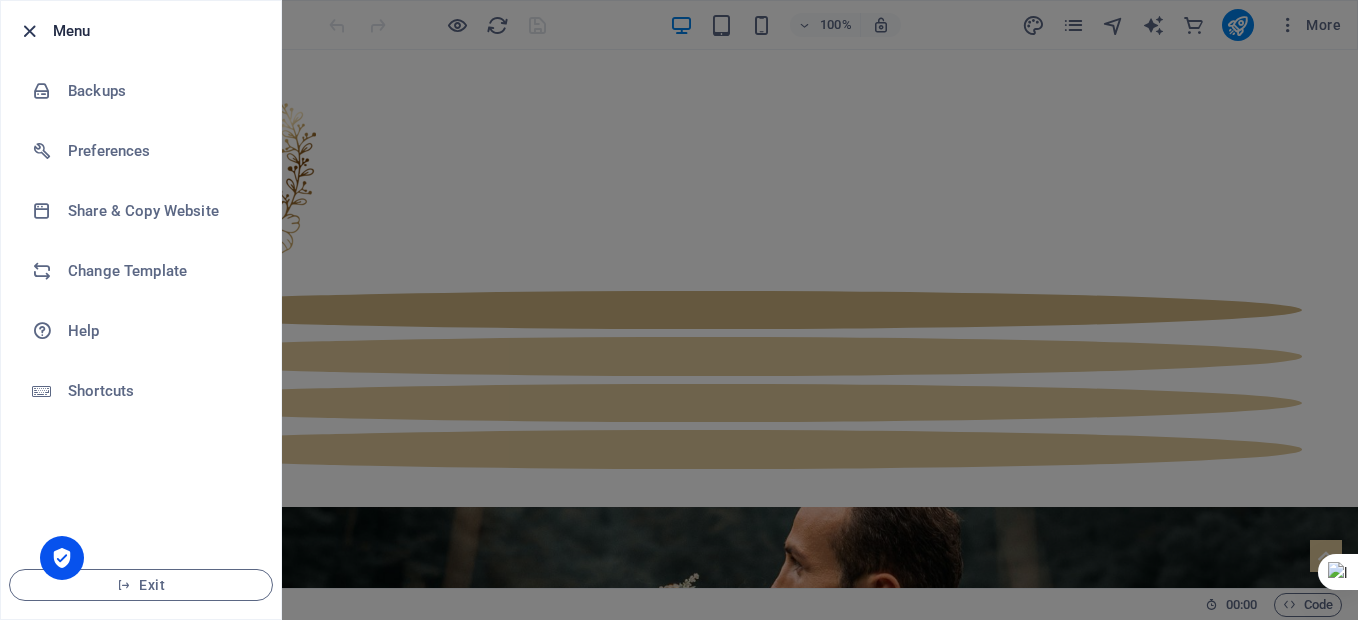 click at bounding box center [29, 31] 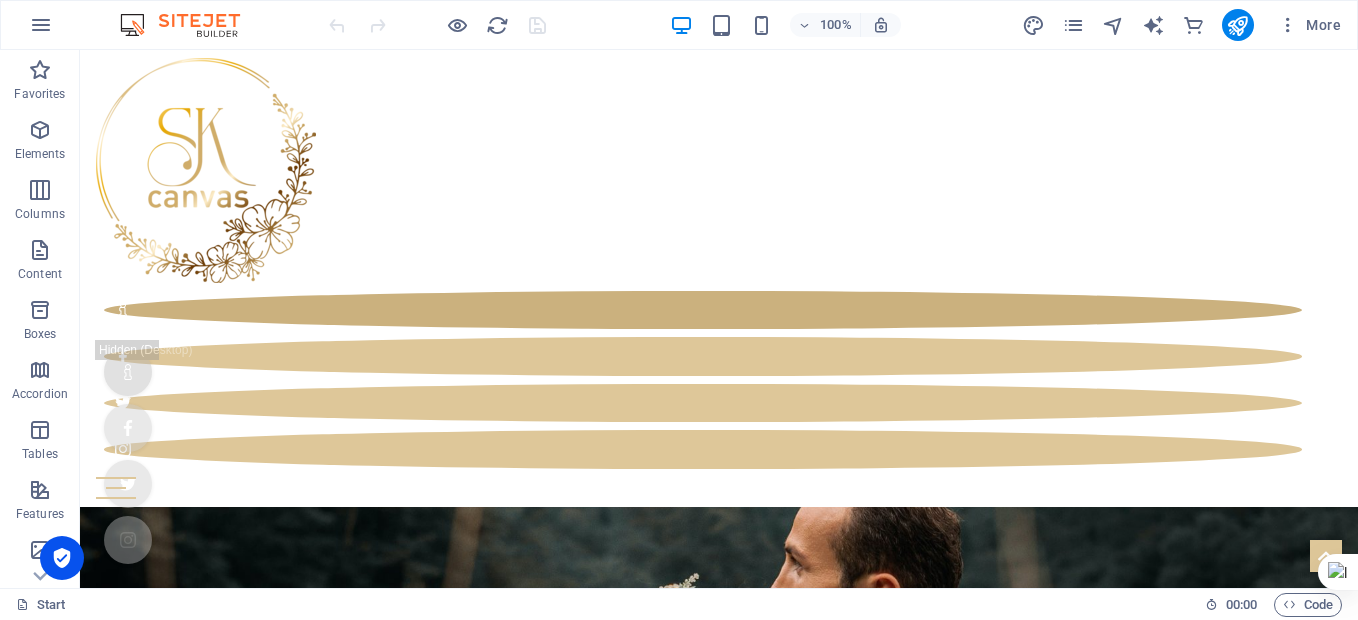 click at bounding box center (190, 25) 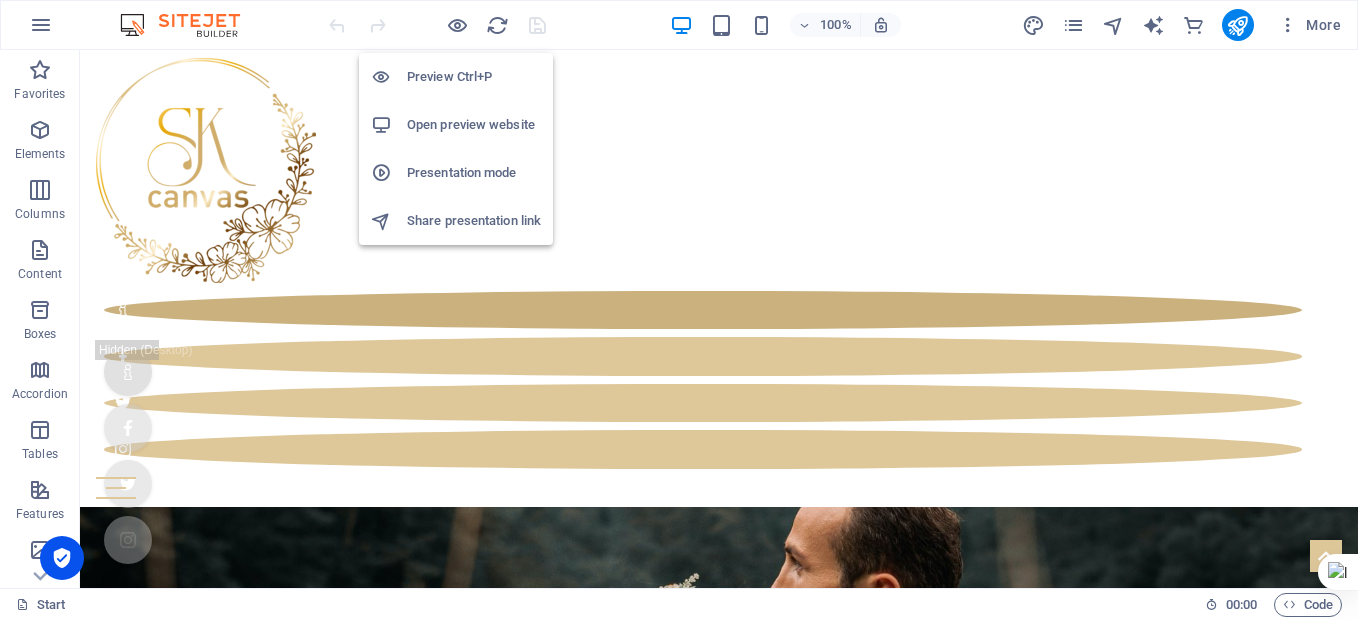 click on "Open preview website" at bounding box center (474, 125) 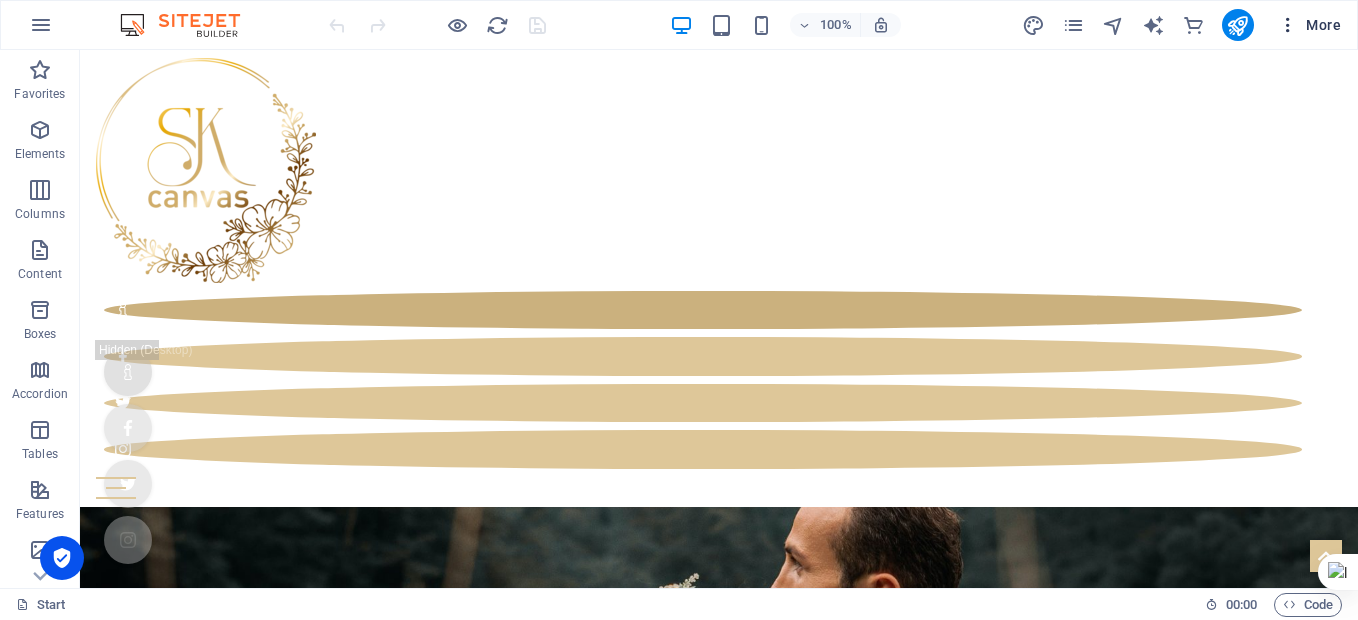 click on "More" at bounding box center (1309, 25) 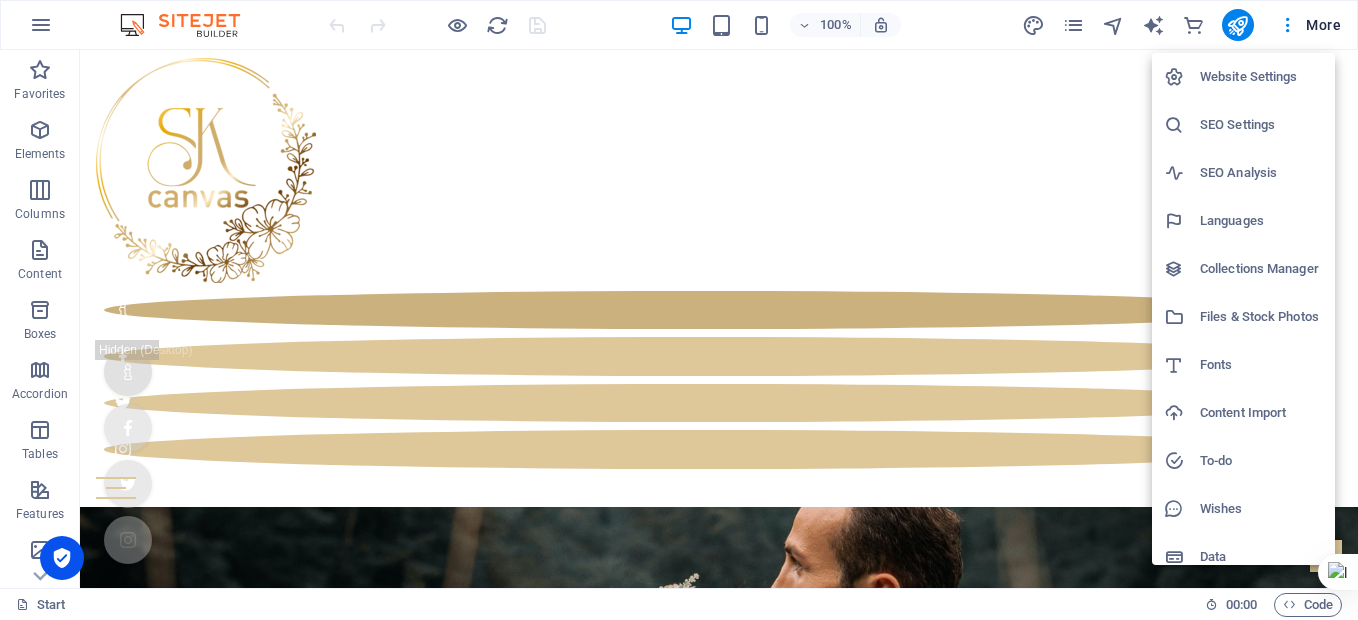 click on "Website Settings" at bounding box center (1261, 77) 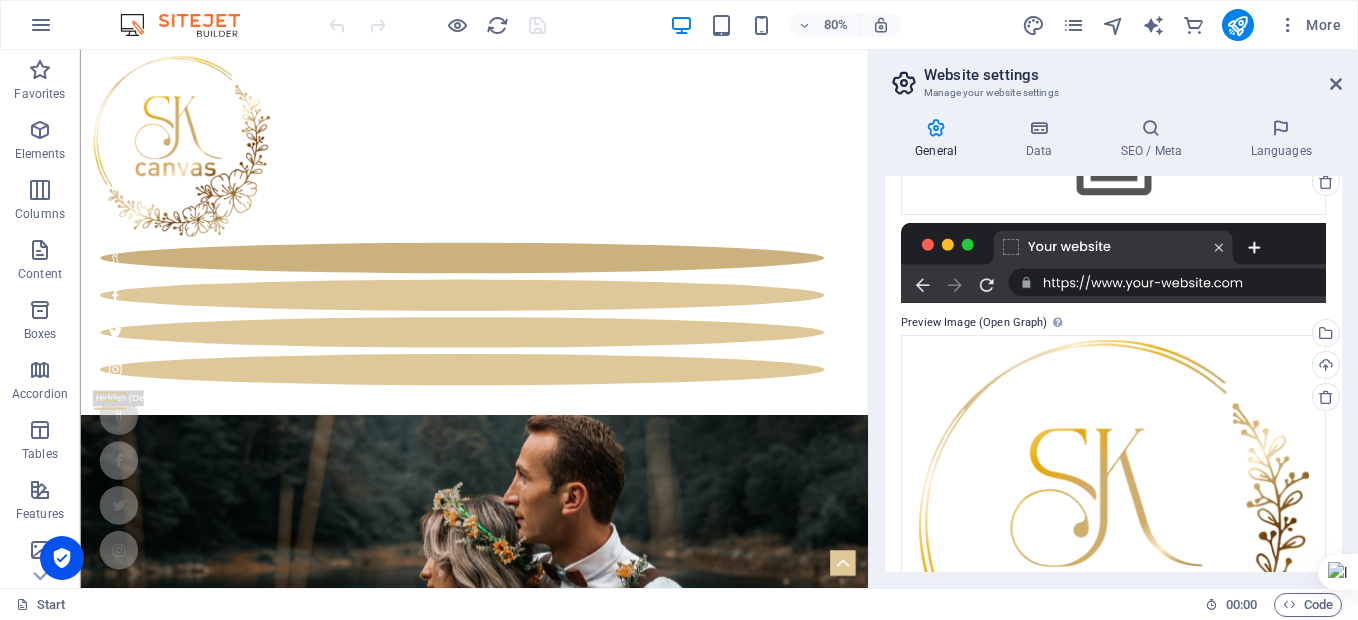 scroll, scrollTop: 350, scrollLeft: 0, axis: vertical 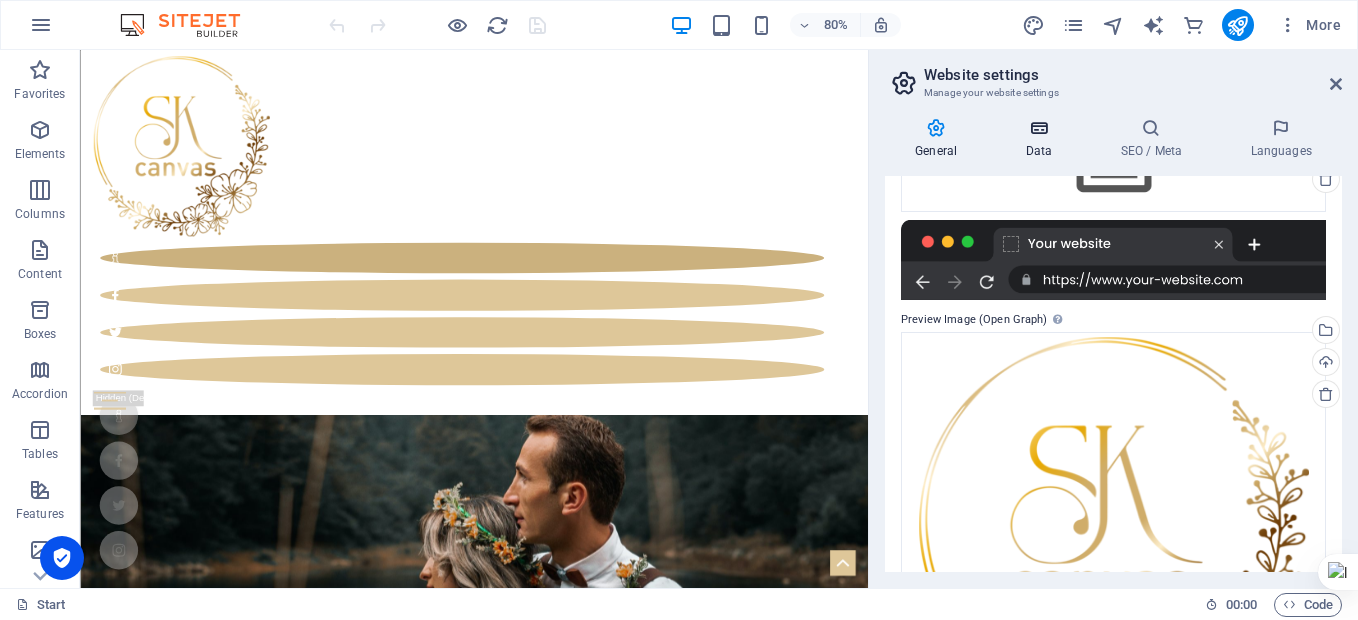 click at bounding box center (1038, 128) 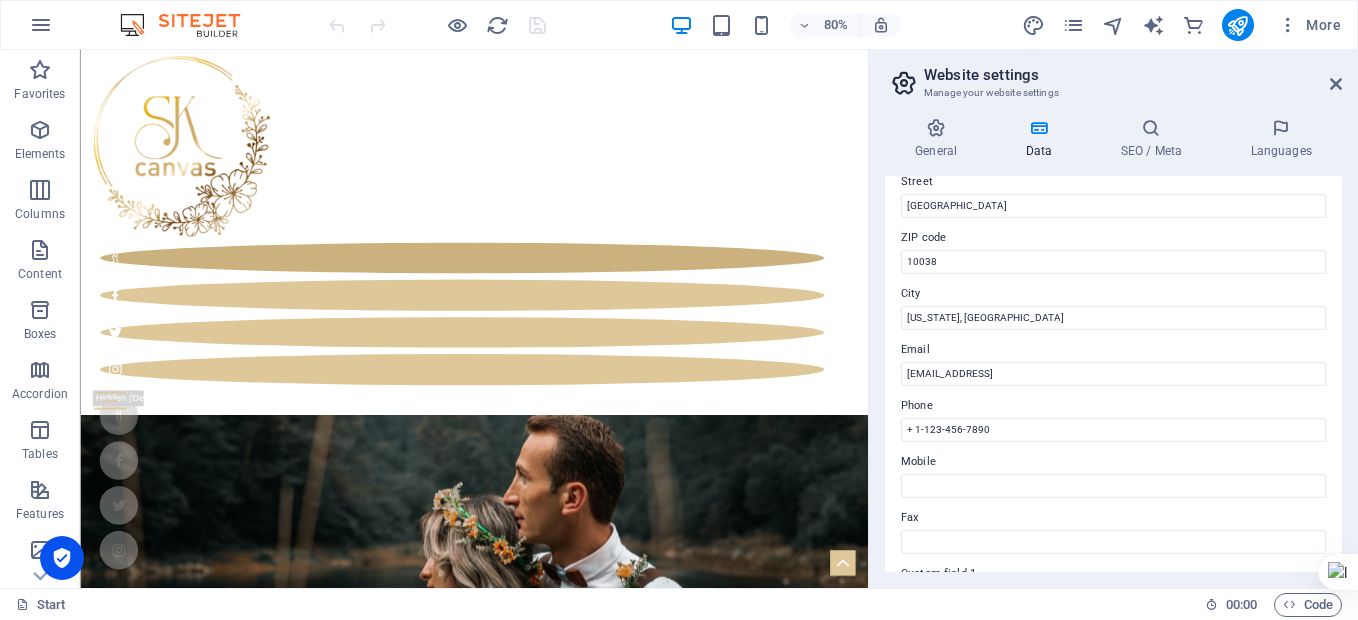 scroll, scrollTop: 0, scrollLeft: 0, axis: both 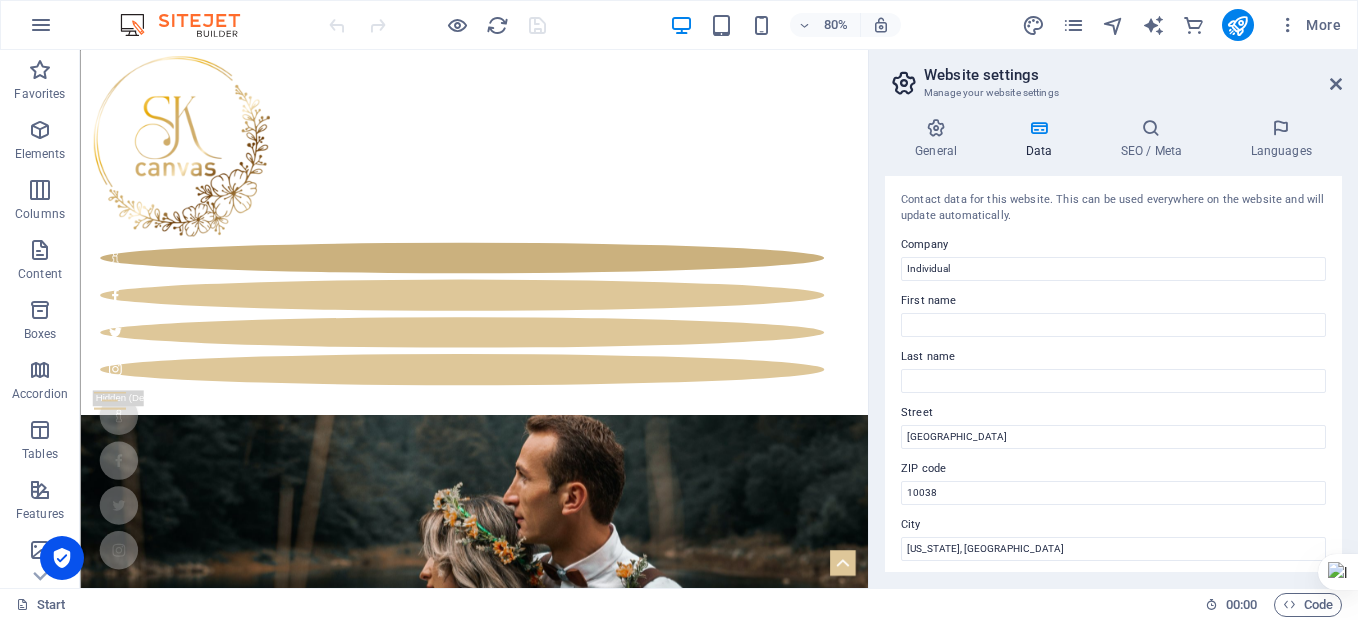 click on "Website settings Manage your website settings  General  Data  SEO / Meta  Languages Website name Individual Logo Drag files here, click to choose files or select files from Files or our free stock photos & videos Select files from the file manager, stock photos, or upload file(s) Upload Favicon Set the favicon of your website here. A favicon is a small icon shown in the browser tab next to your website title. It helps visitors identify your website. Drag files here, click to choose files or select files from Files or our free stock photos & videos Select files from the file manager, stock photos, or upload file(s) Upload Preview Image (Open Graph) This image will be shown when the website is shared on social networks Drag files here, click to choose files or select files from Files or our free stock photos & videos Select files from the file manager, stock photos, or upload file(s) Upload Contact data for this website. This can be used everywhere on the website and will update automatically. Company Last name" at bounding box center [1113, 319] 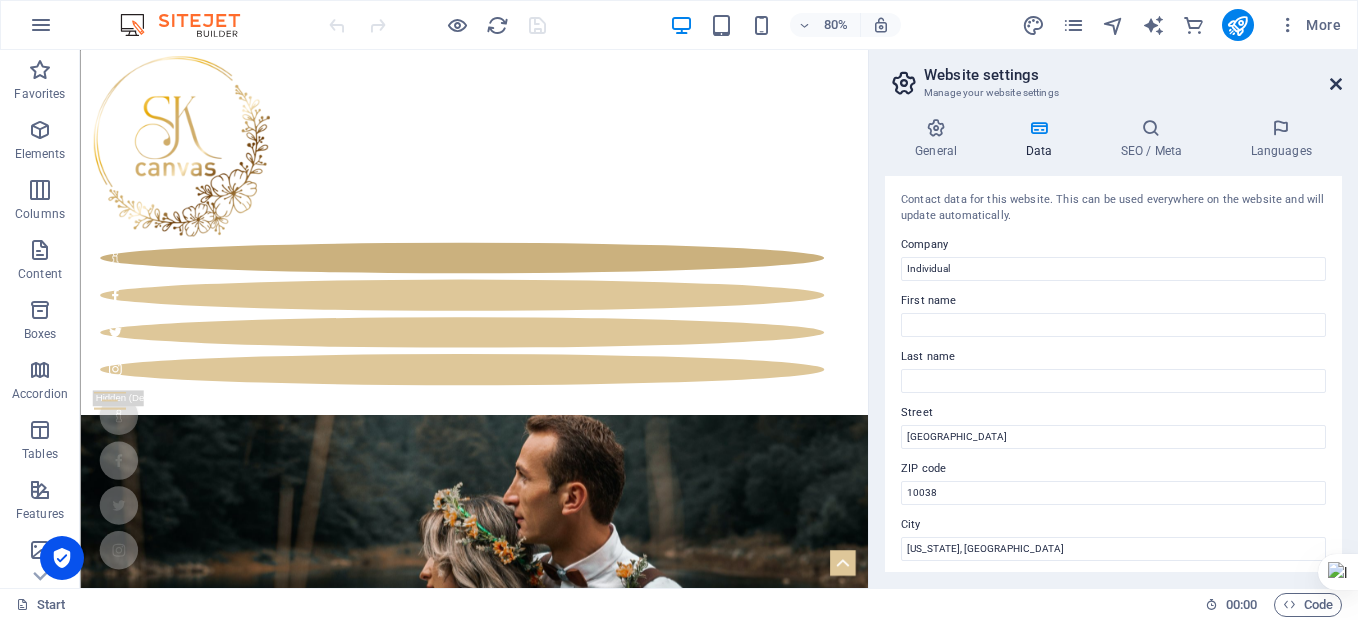 click at bounding box center (1336, 84) 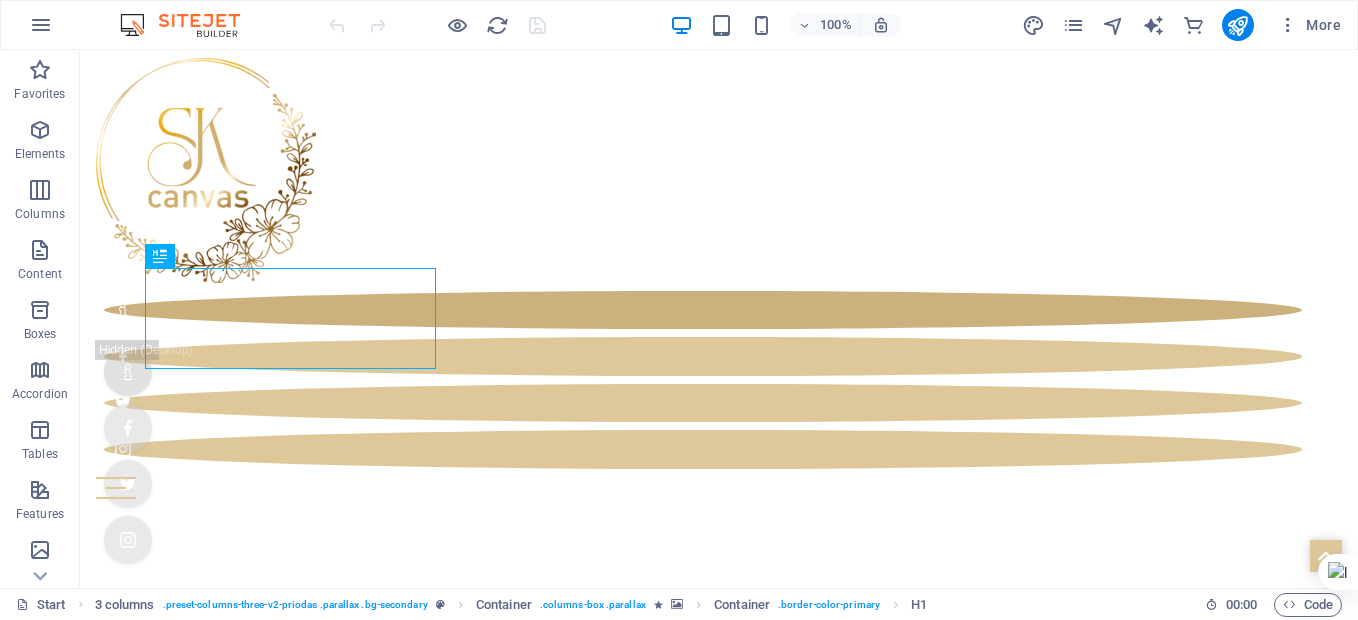 scroll, scrollTop: 697, scrollLeft: 0, axis: vertical 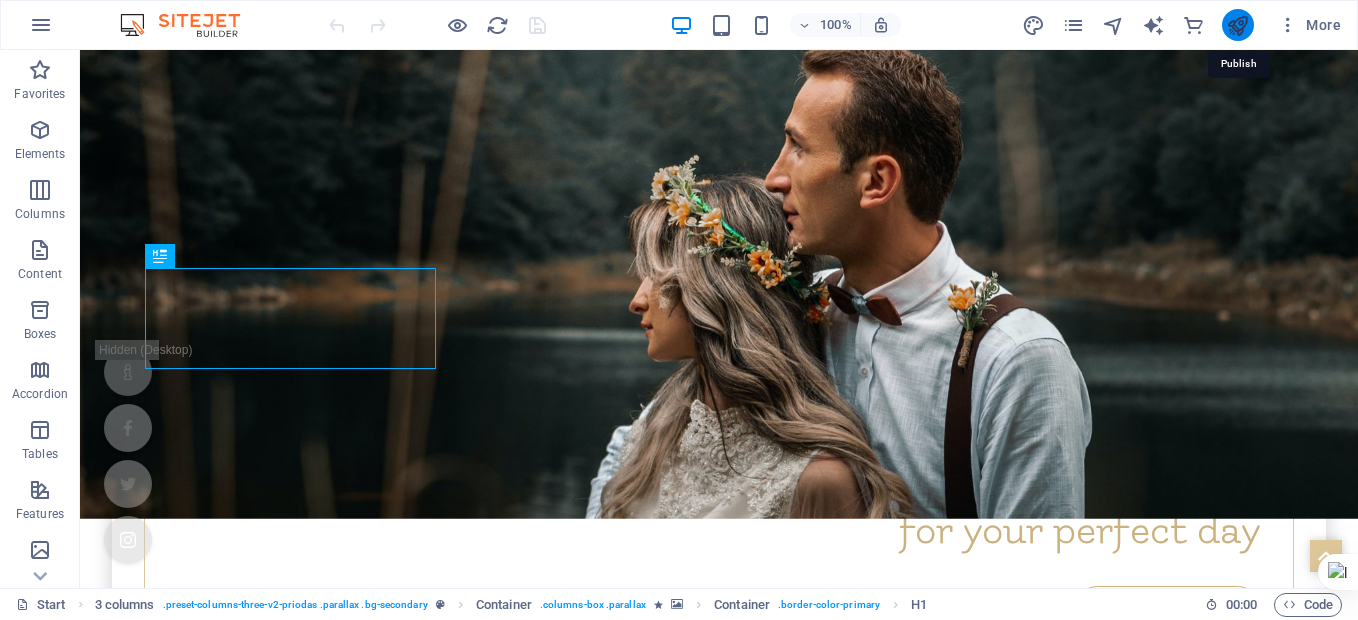 click at bounding box center [1237, 25] 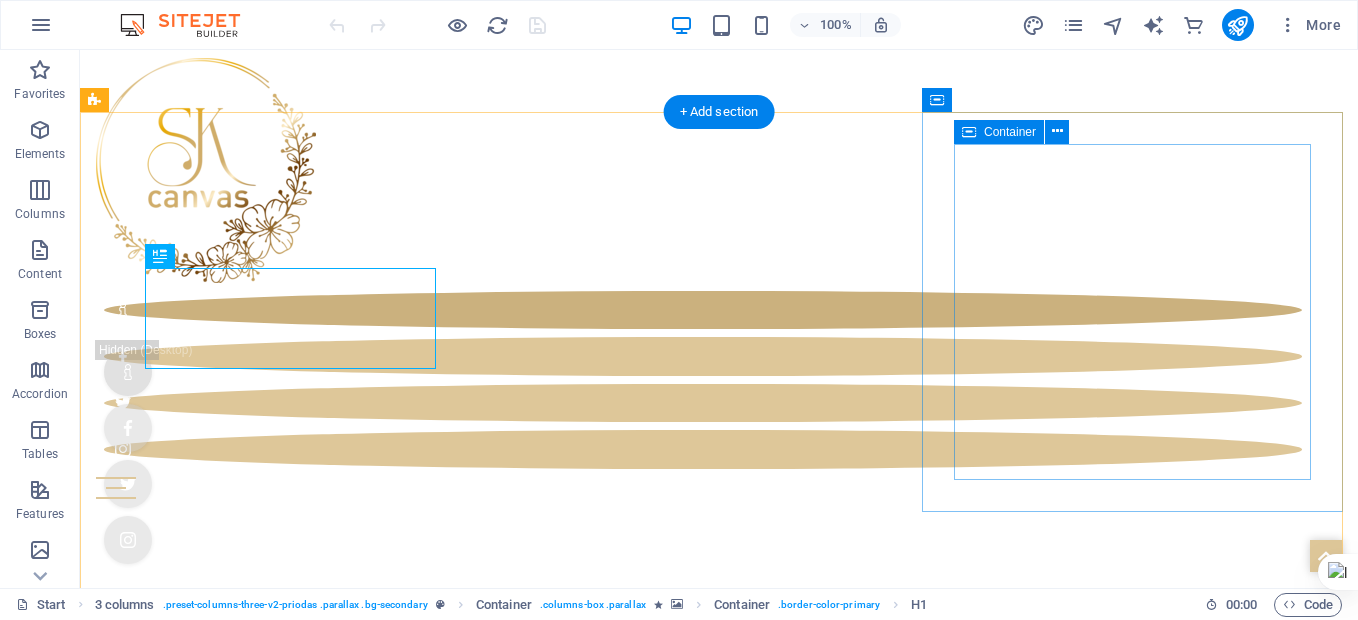 scroll, scrollTop: 697, scrollLeft: 0, axis: vertical 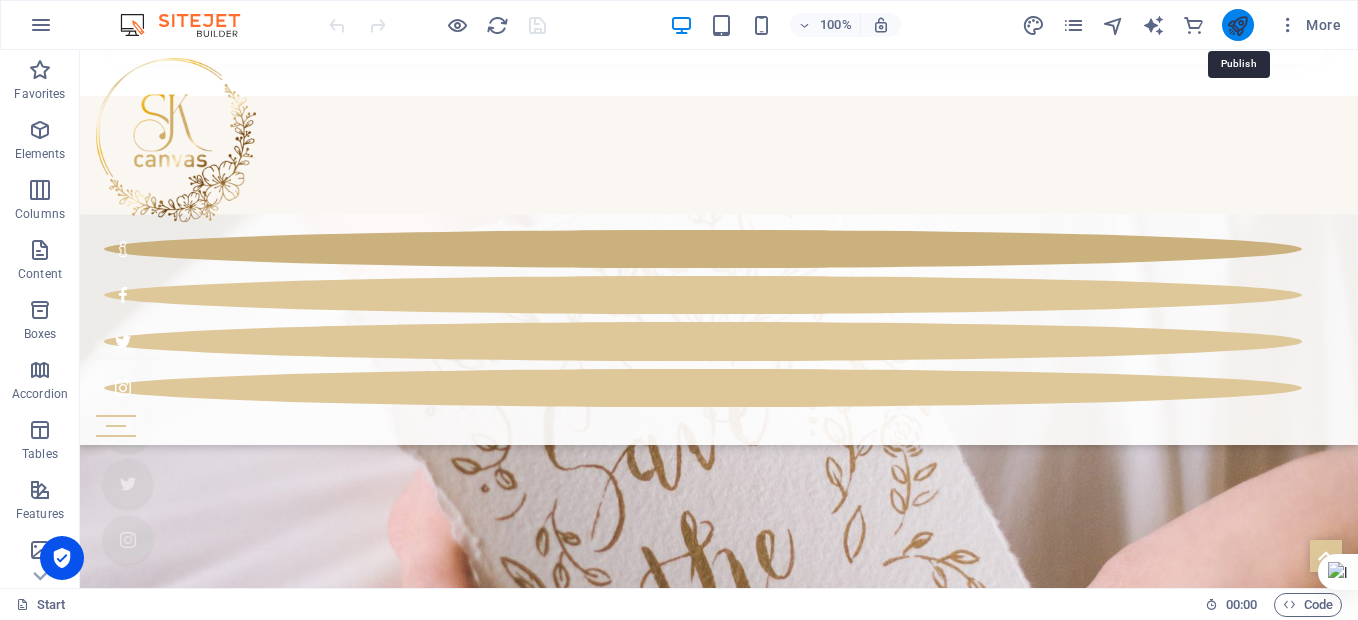 click at bounding box center [1237, 25] 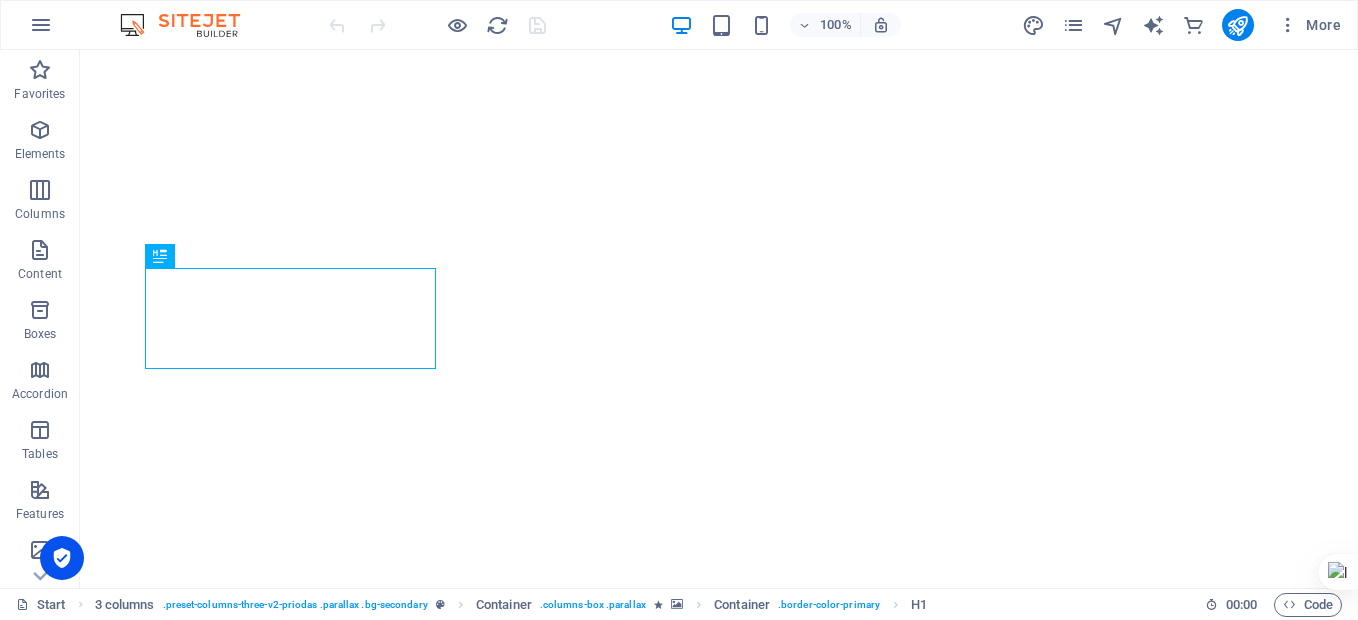 scroll, scrollTop: 0, scrollLeft: 0, axis: both 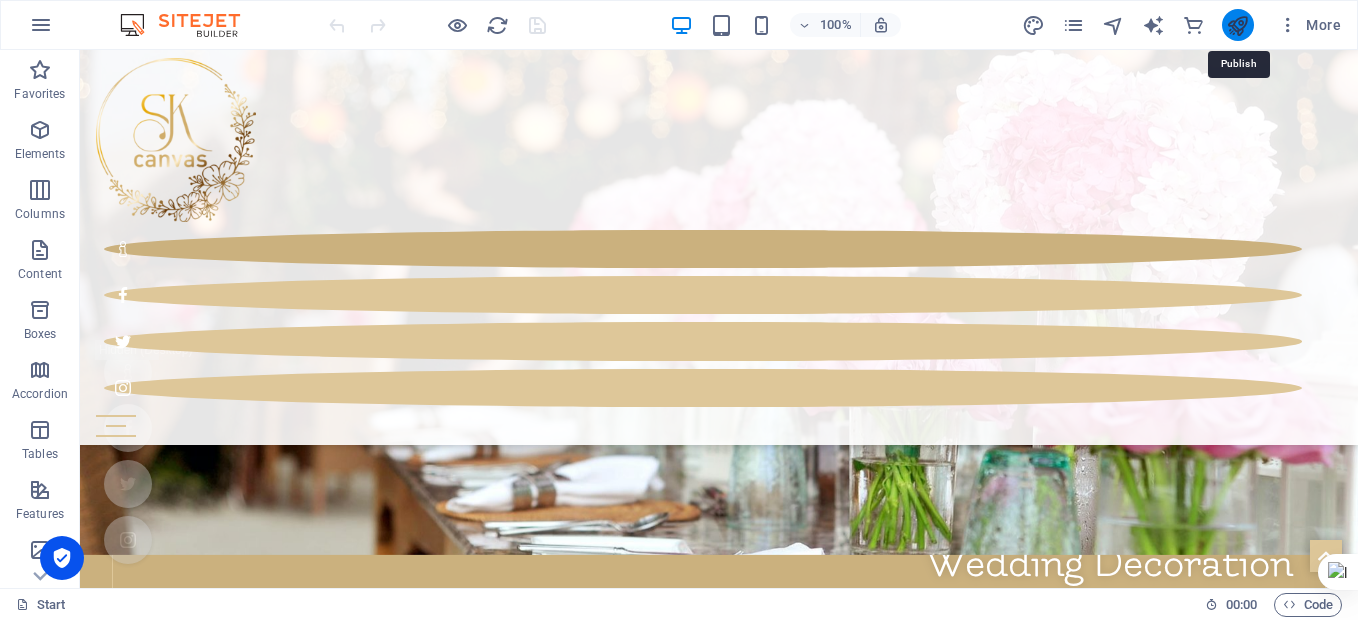 click at bounding box center (1237, 25) 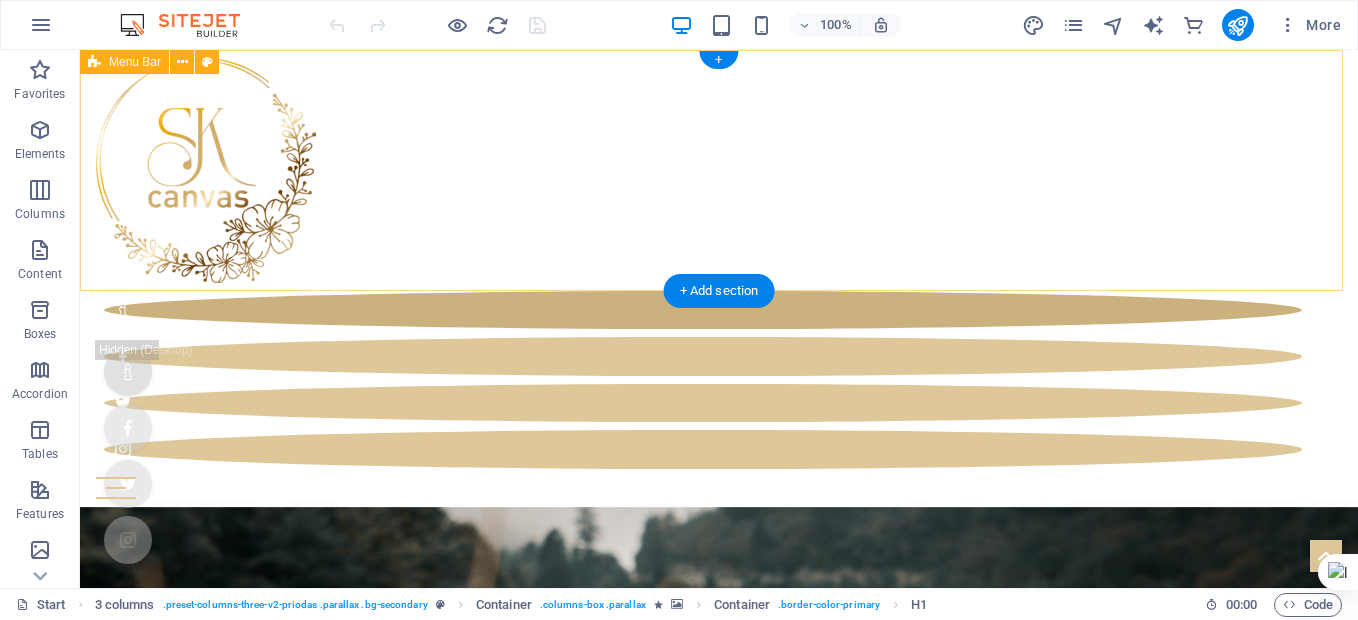 scroll, scrollTop: 0, scrollLeft: 0, axis: both 